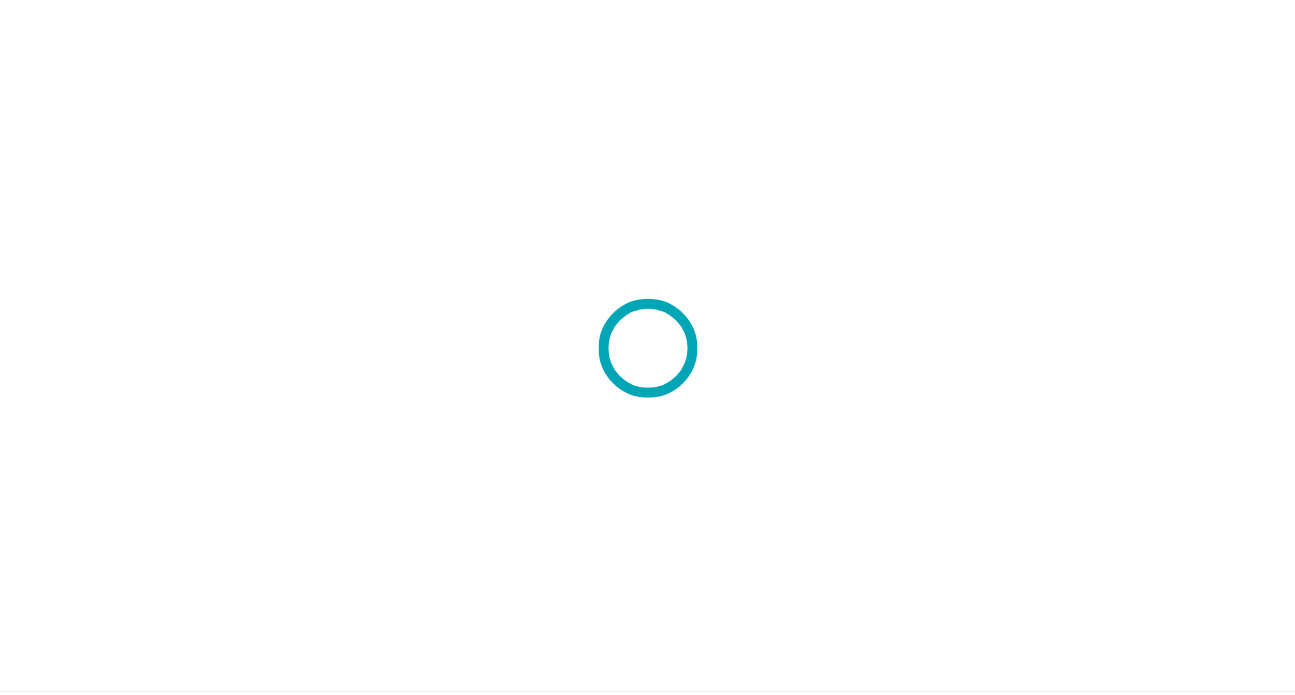 scroll, scrollTop: 0, scrollLeft: 0, axis: both 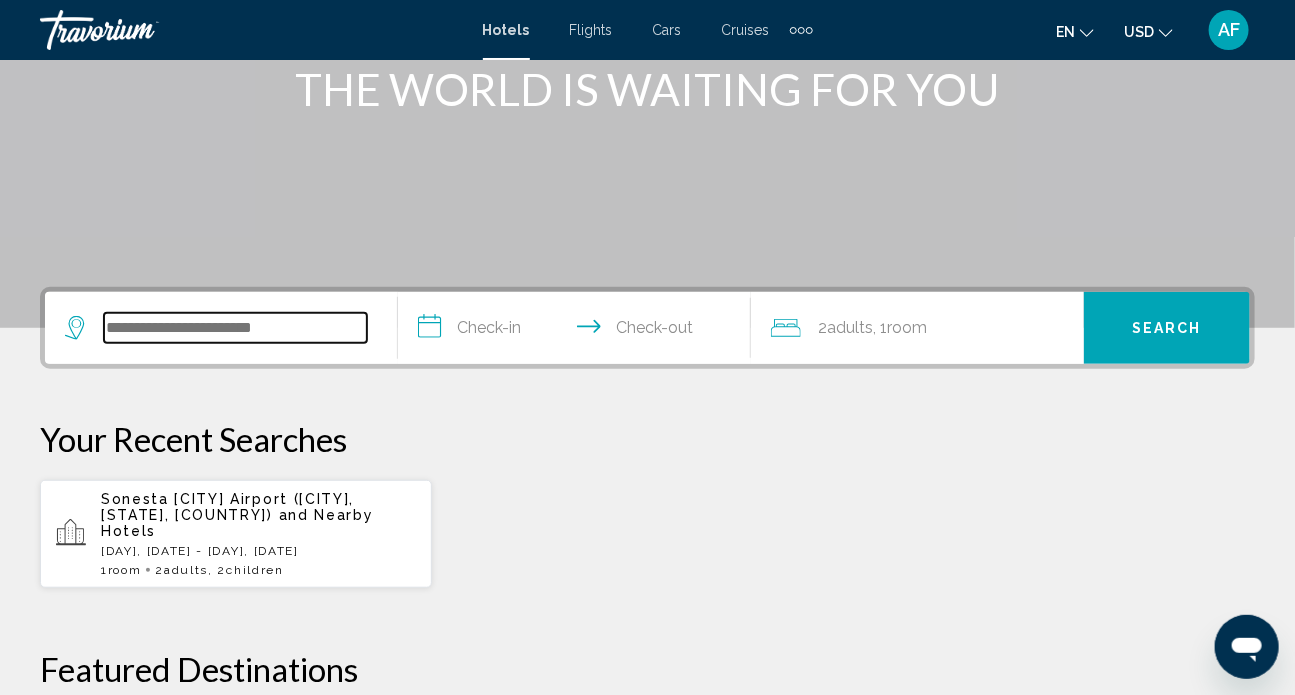 click at bounding box center (235, 328) 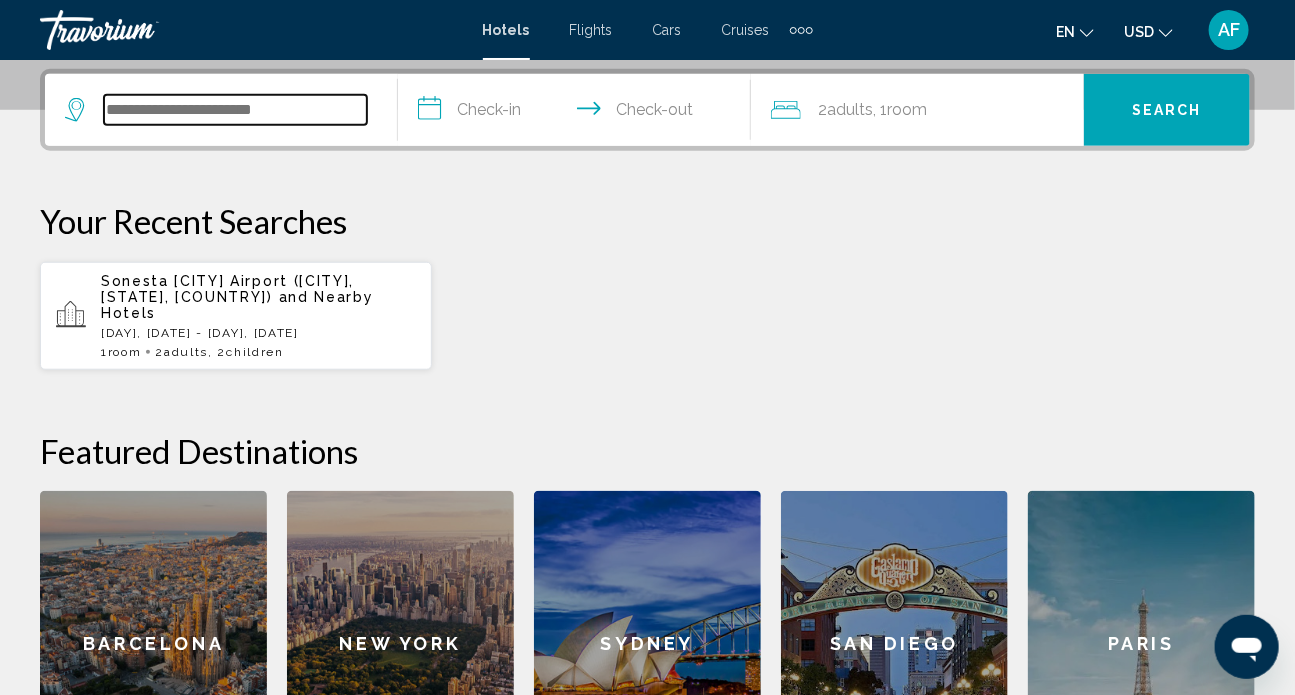 scroll, scrollTop: 493, scrollLeft: 0, axis: vertical 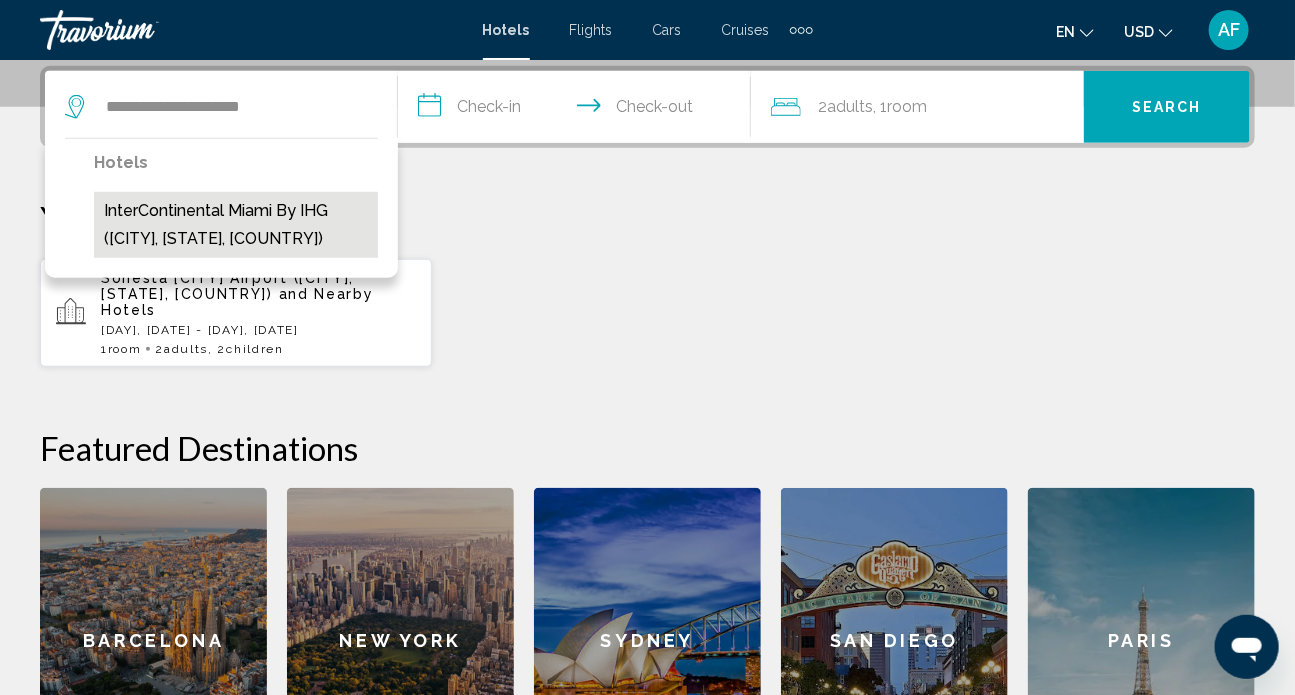 click on "[HOTEL_NAME] ([CITY], [STATE], [COUNTRY])" at bounding box center (236, 225) 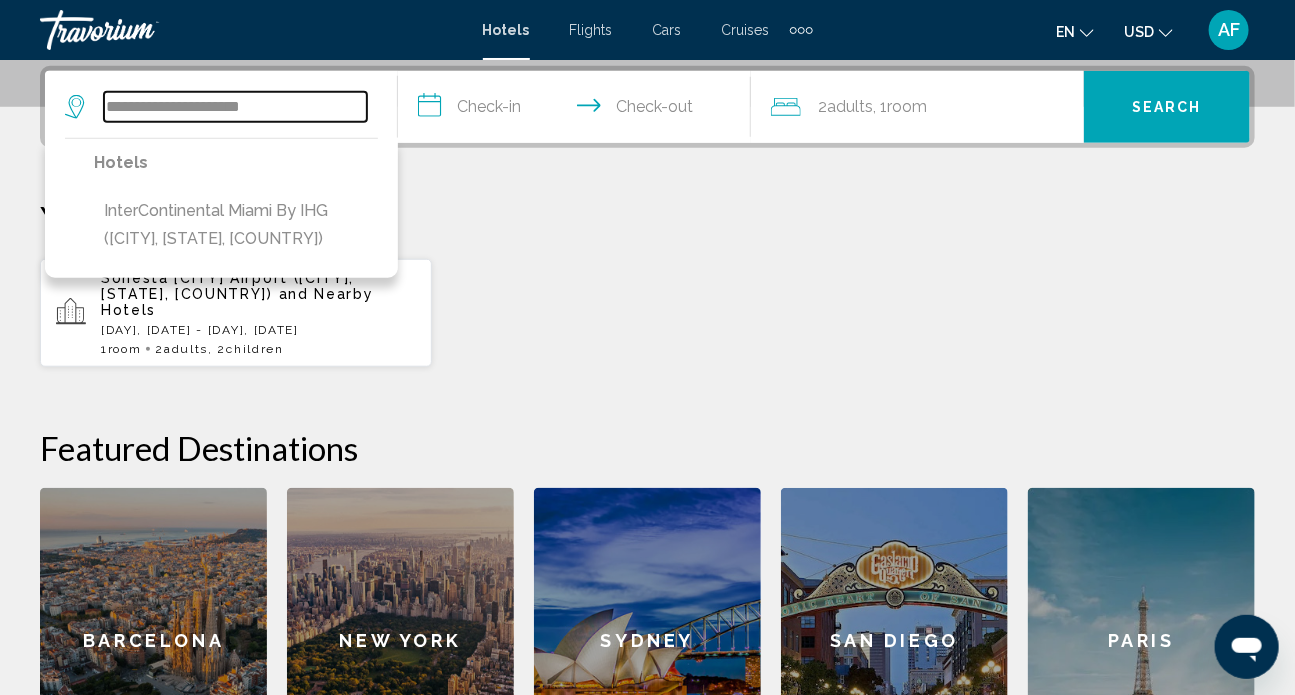type on "**********" 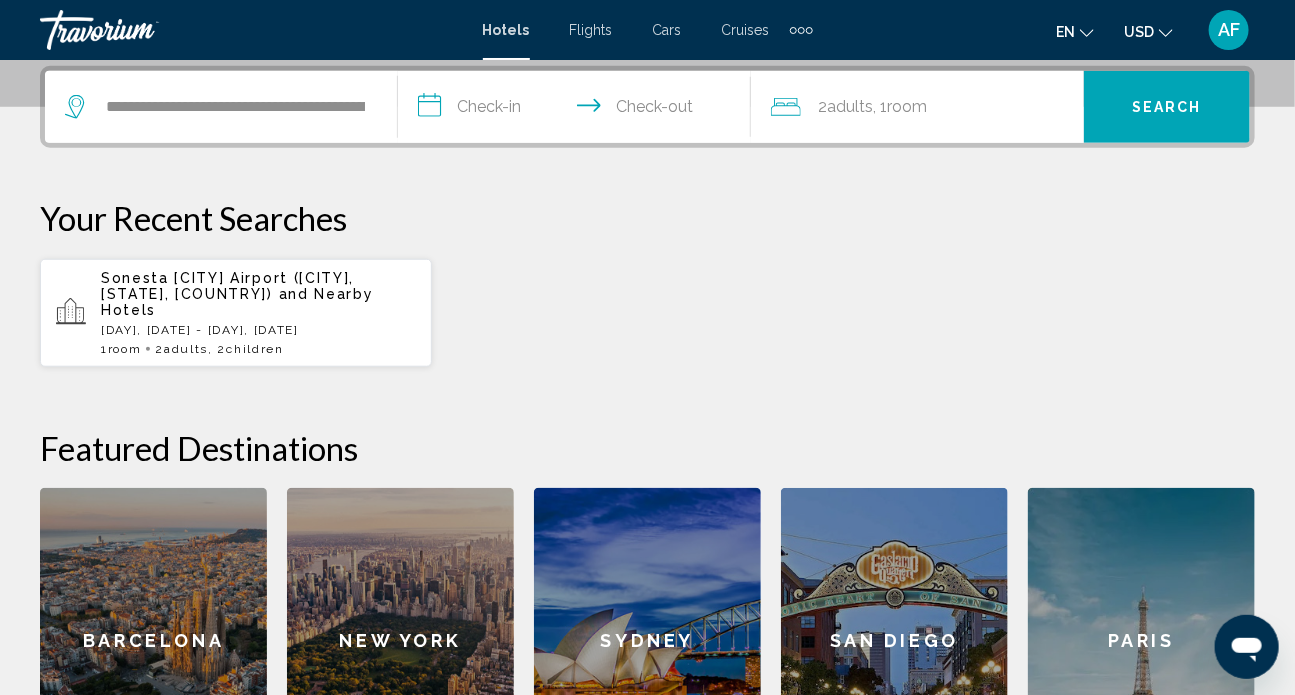 click on "**********" at bounding box center (578, 110) 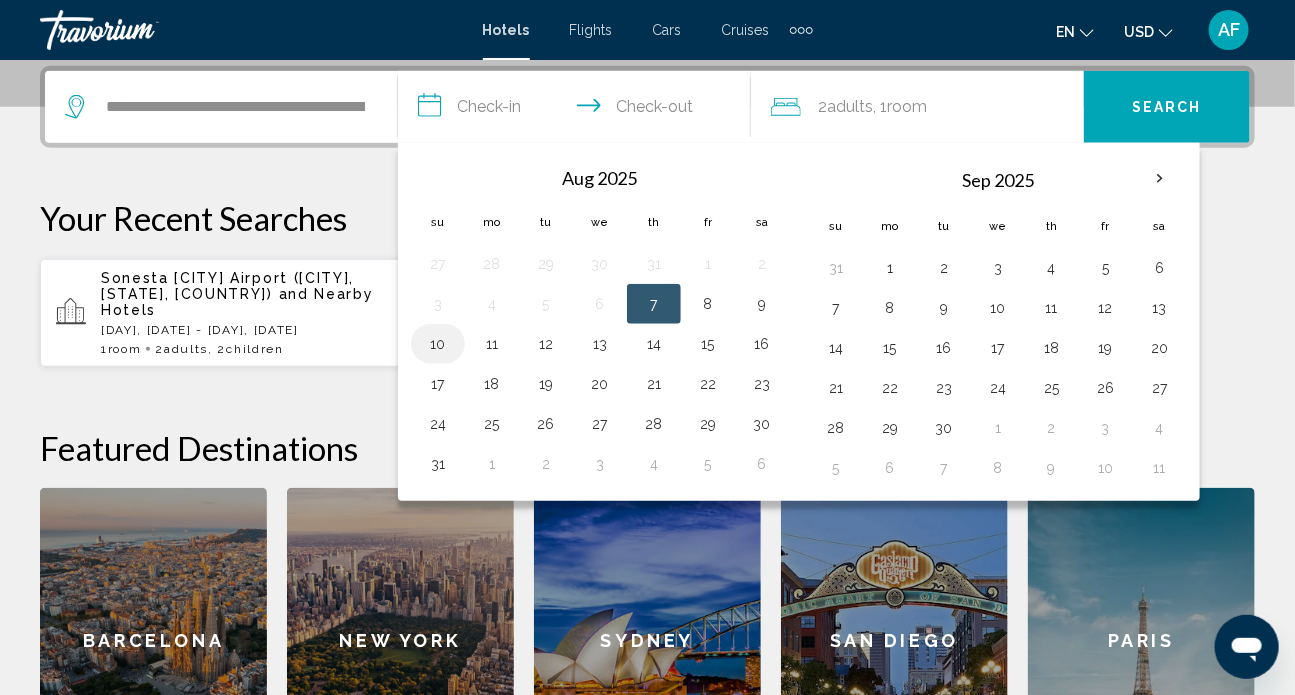 click on "10" at bounding box center [438, 344] 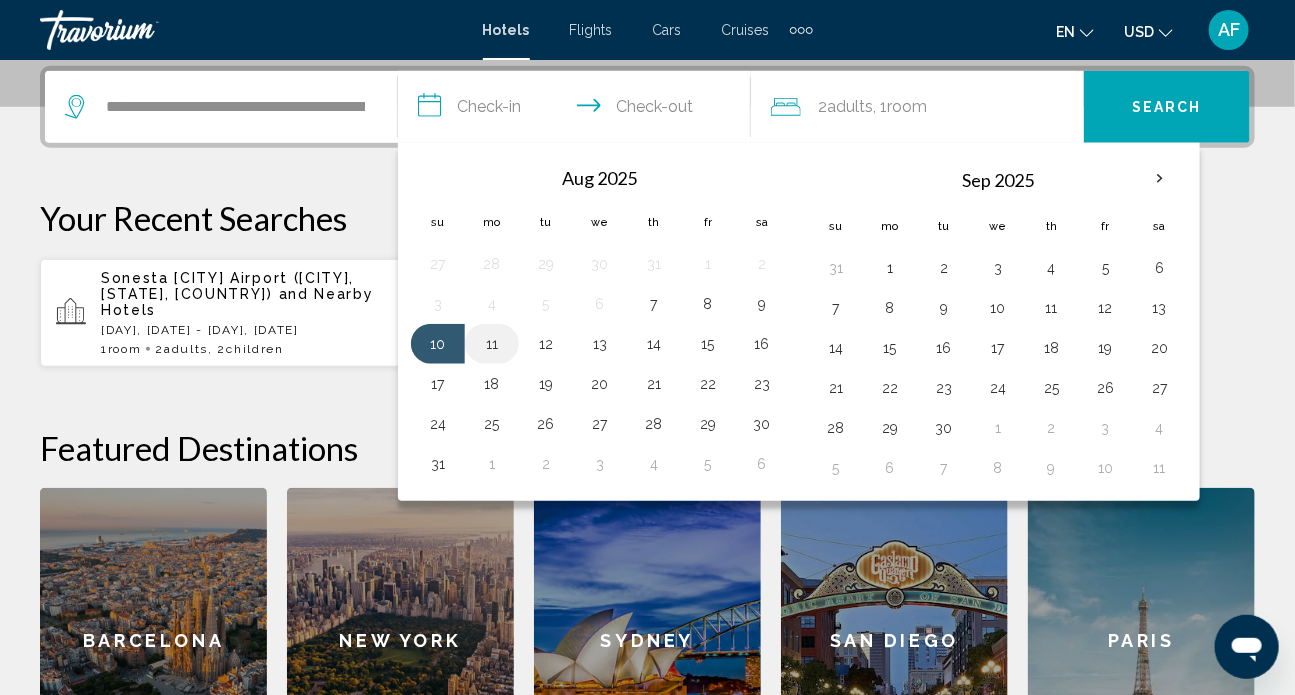 click on "11" at bounding box center (492, 344) 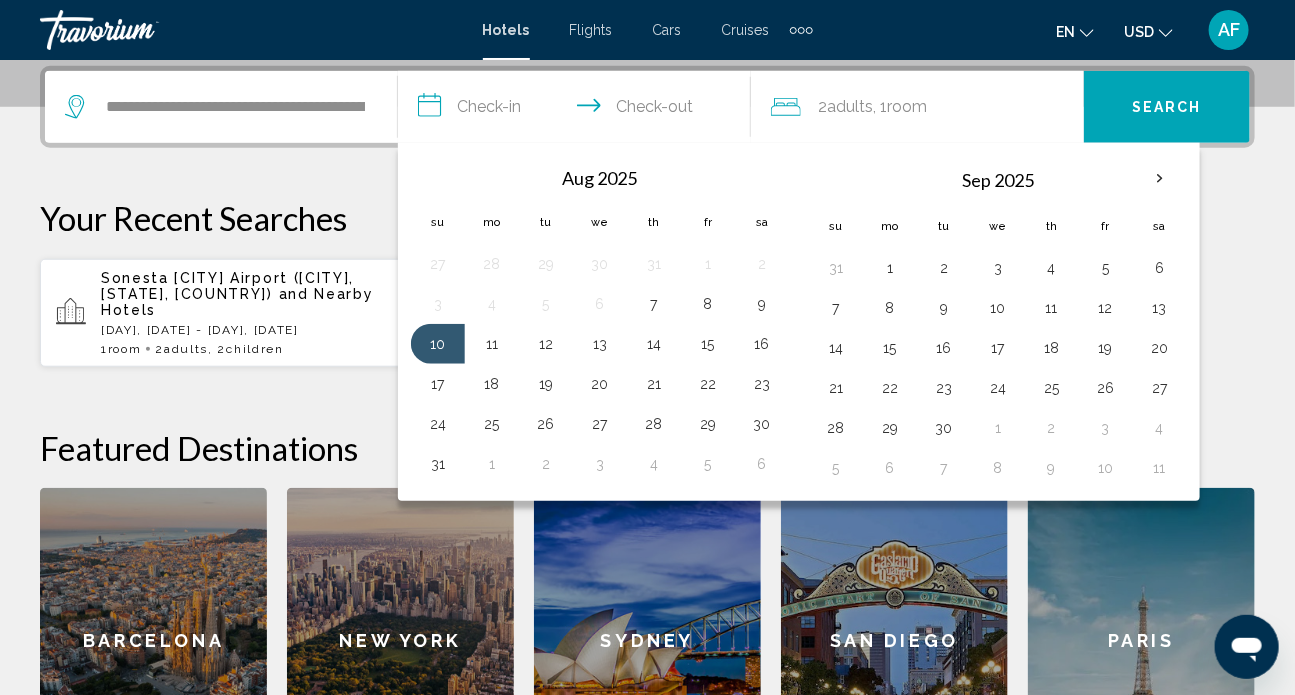 type on "**********" 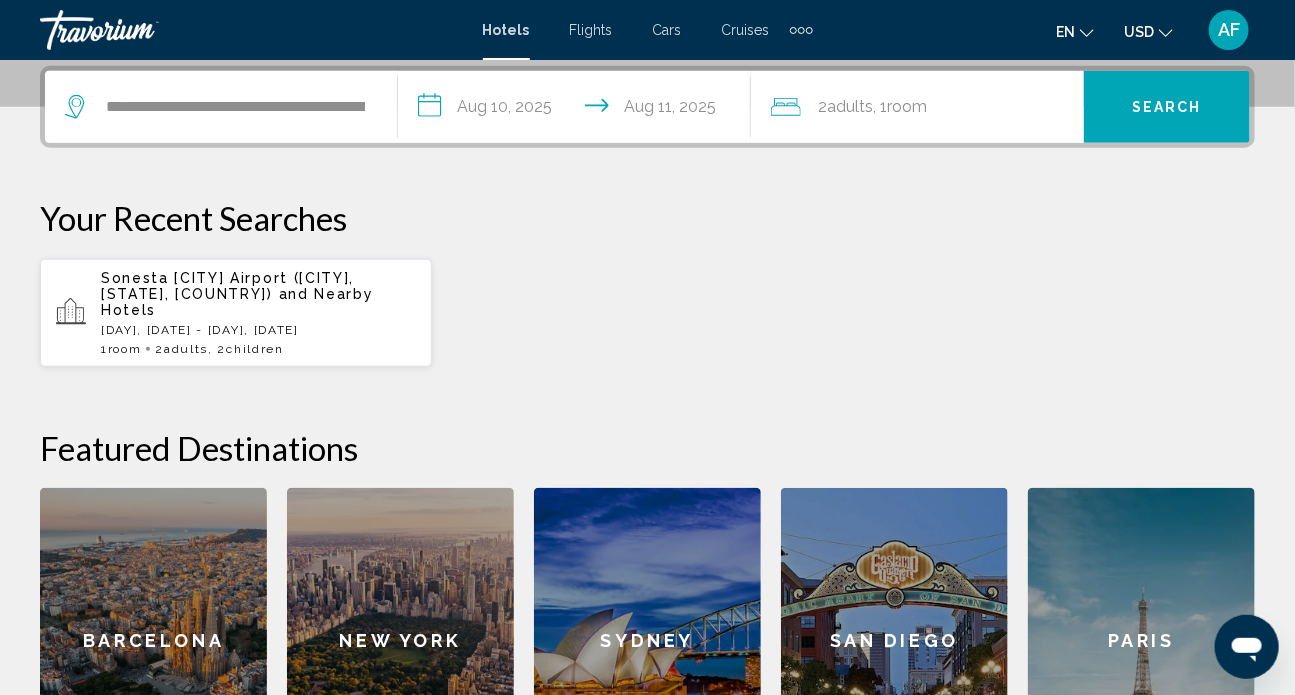 click on ", 1  Room rooms" 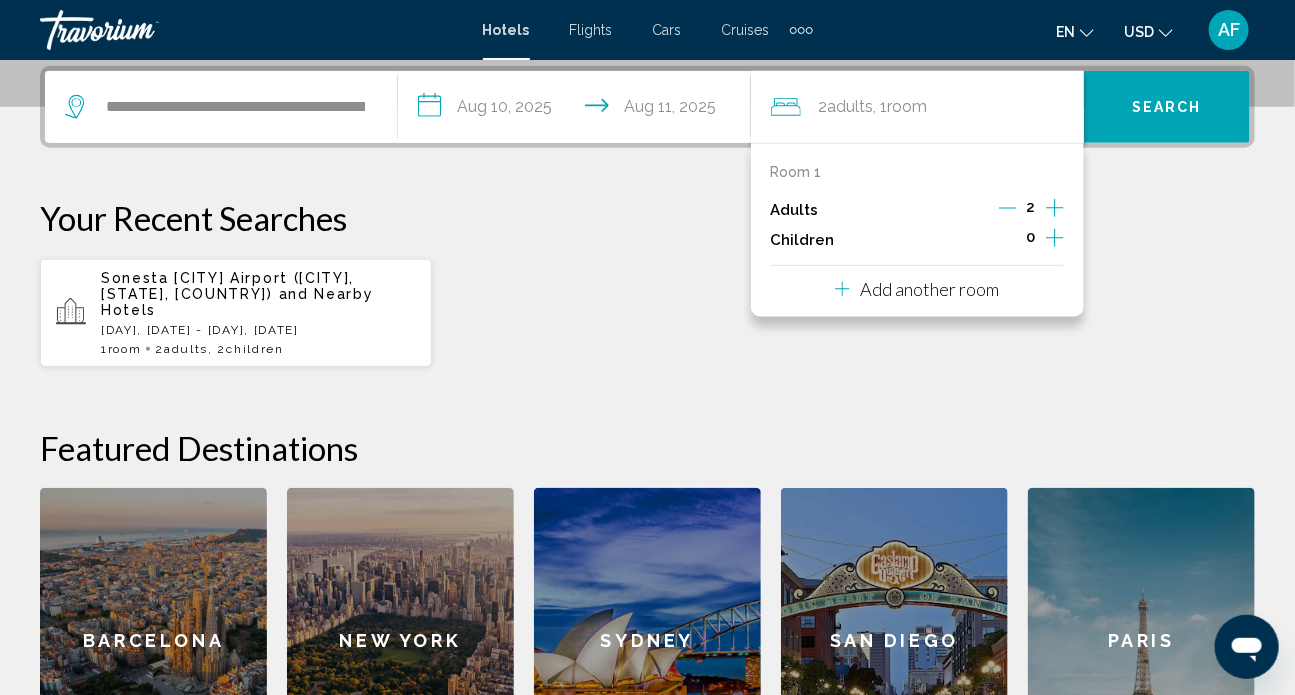 click 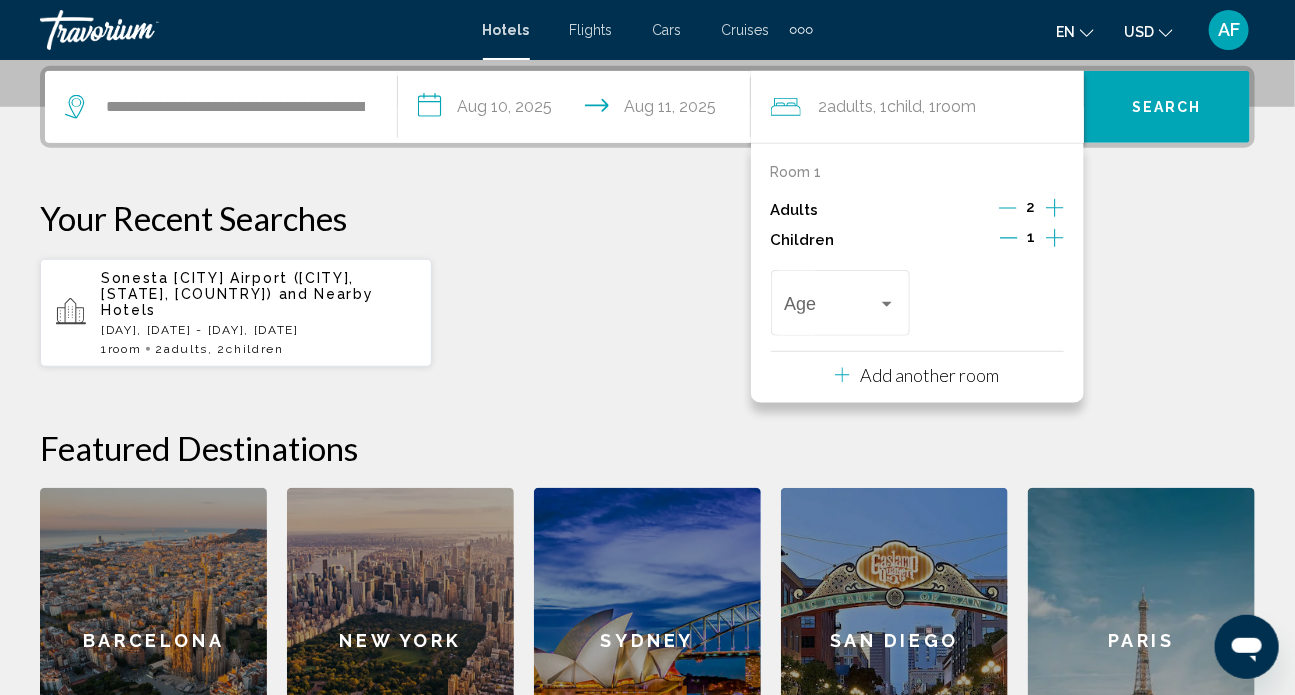 click 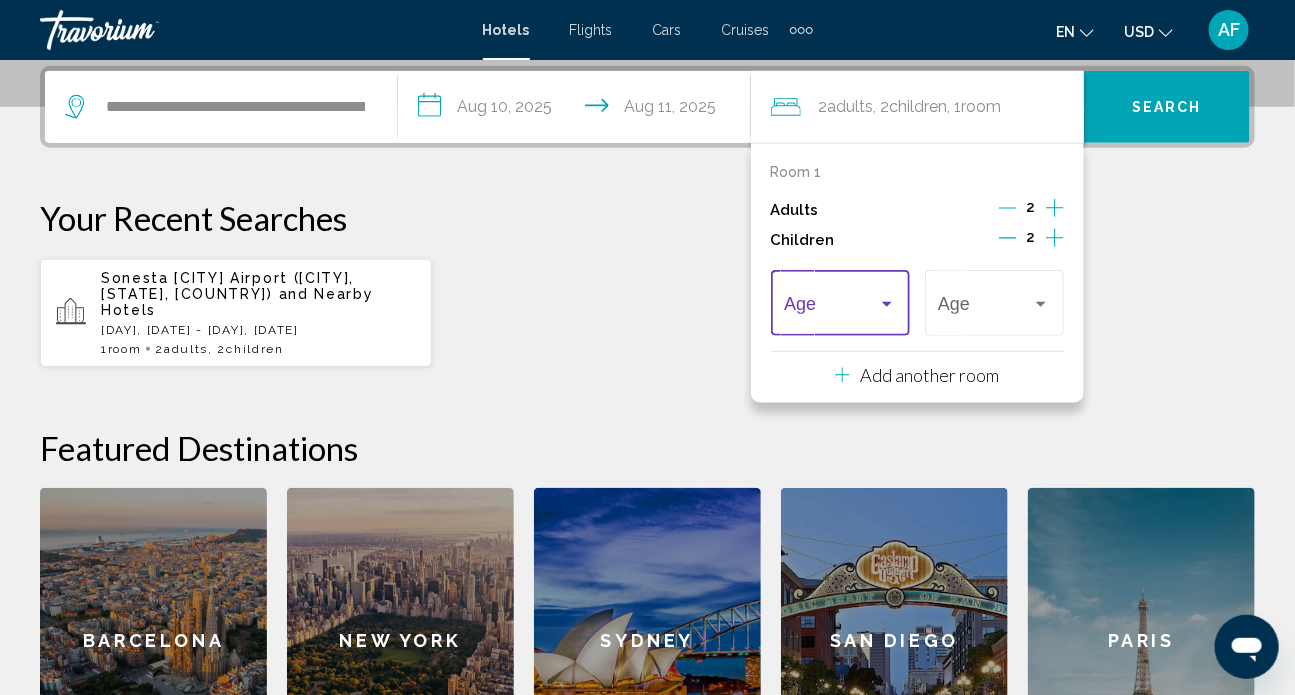 click at bounding box center (887, 304) 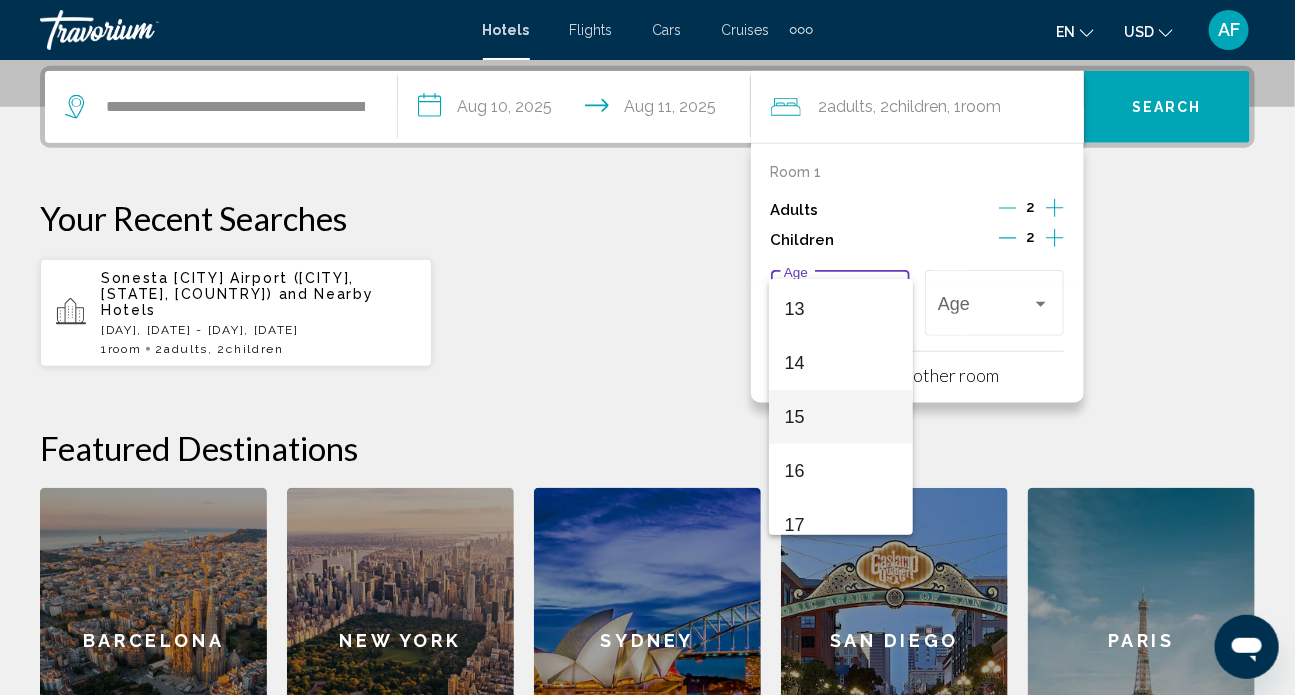 scroll, scrollTop: 715, scrollLeft: 0, axis: vertical 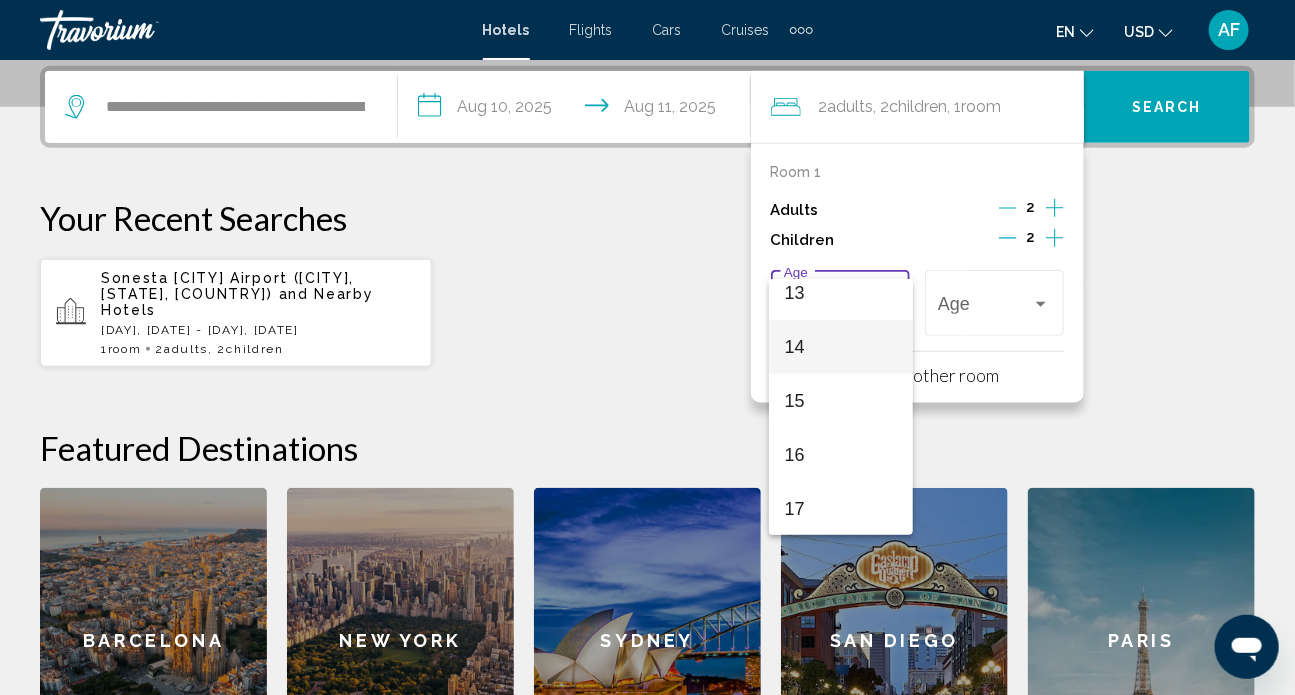 click on "14" at bounding box center (841, 347) 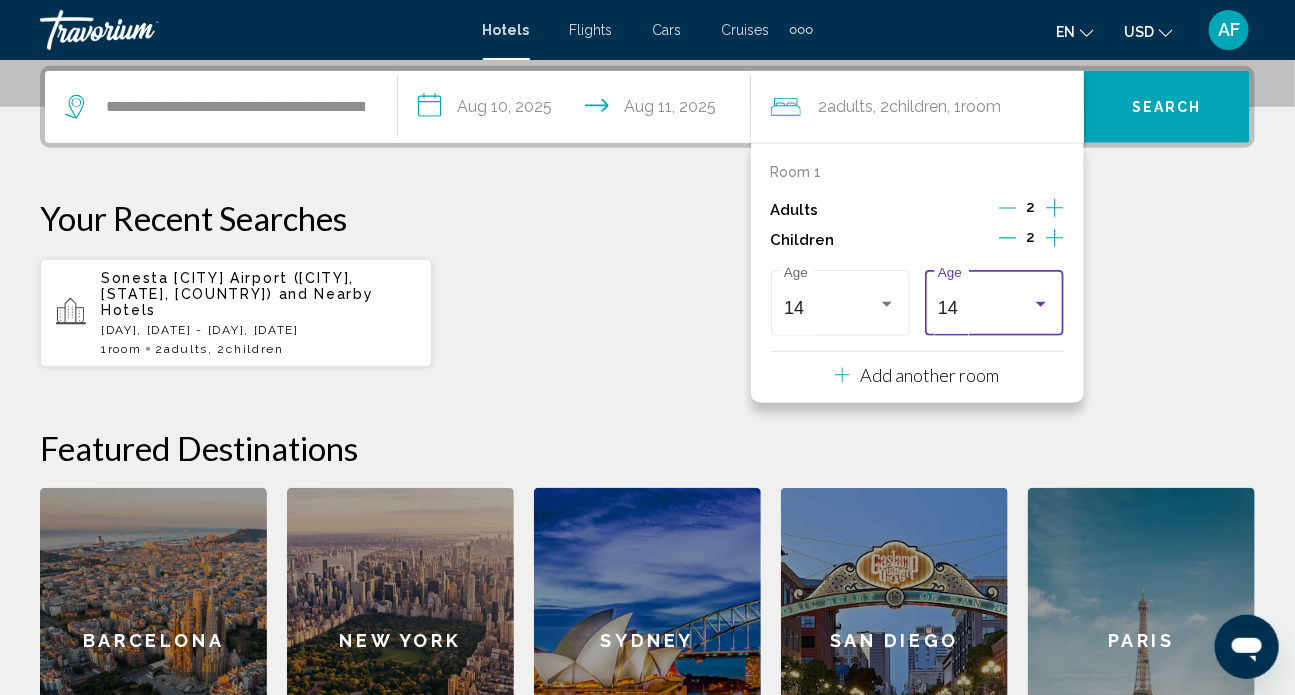 click at bounding box center [1041, 304] 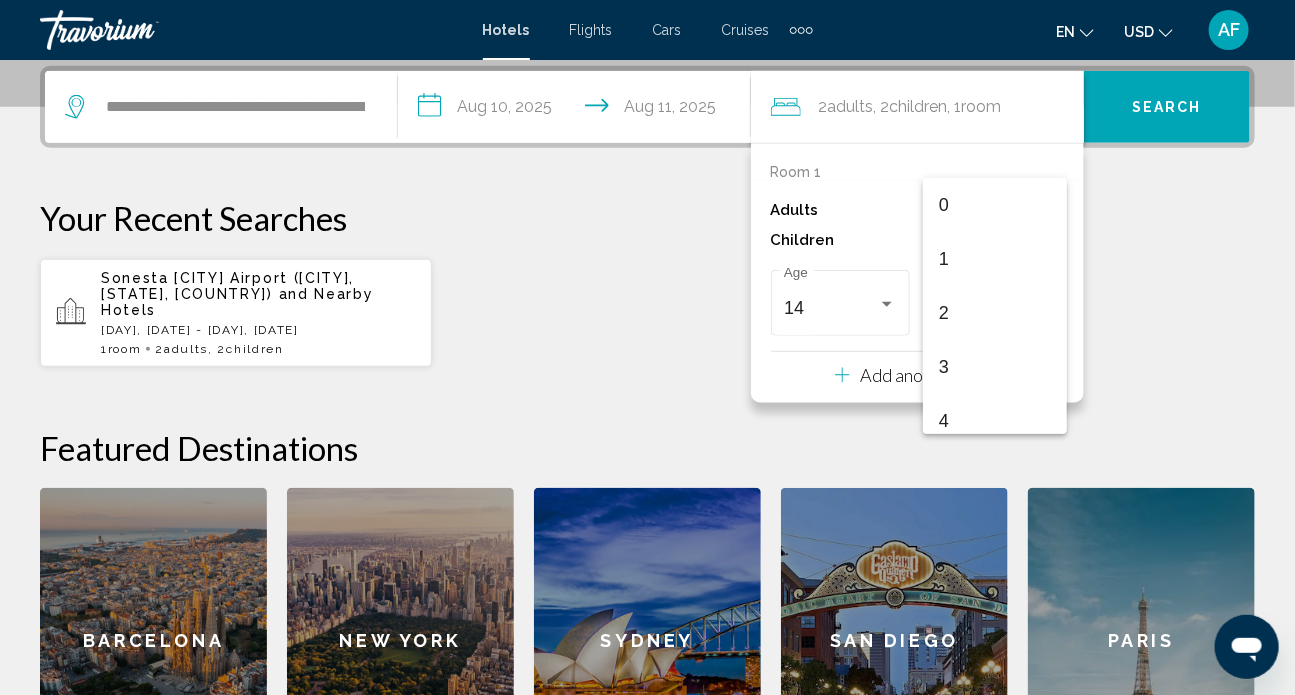 scroll, scrollTop: 655, scrollLeft: 0, axis: vertical 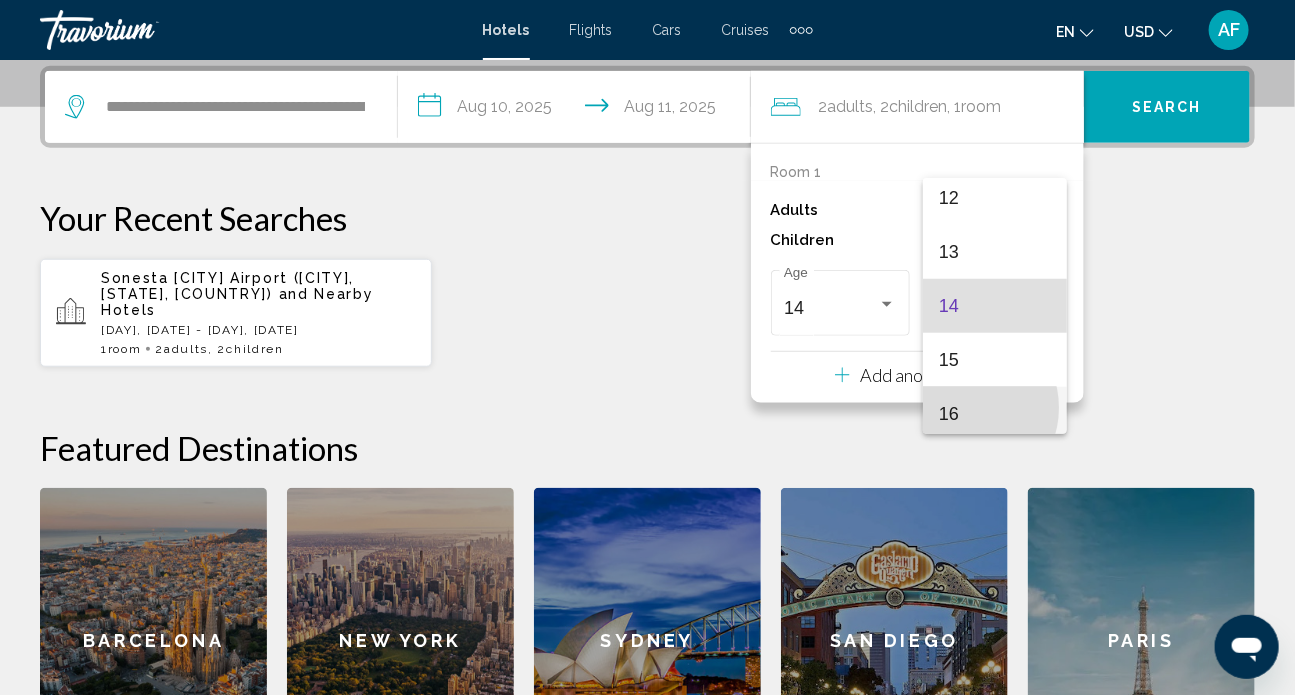 click on "16" at bounding box center (995, 414) 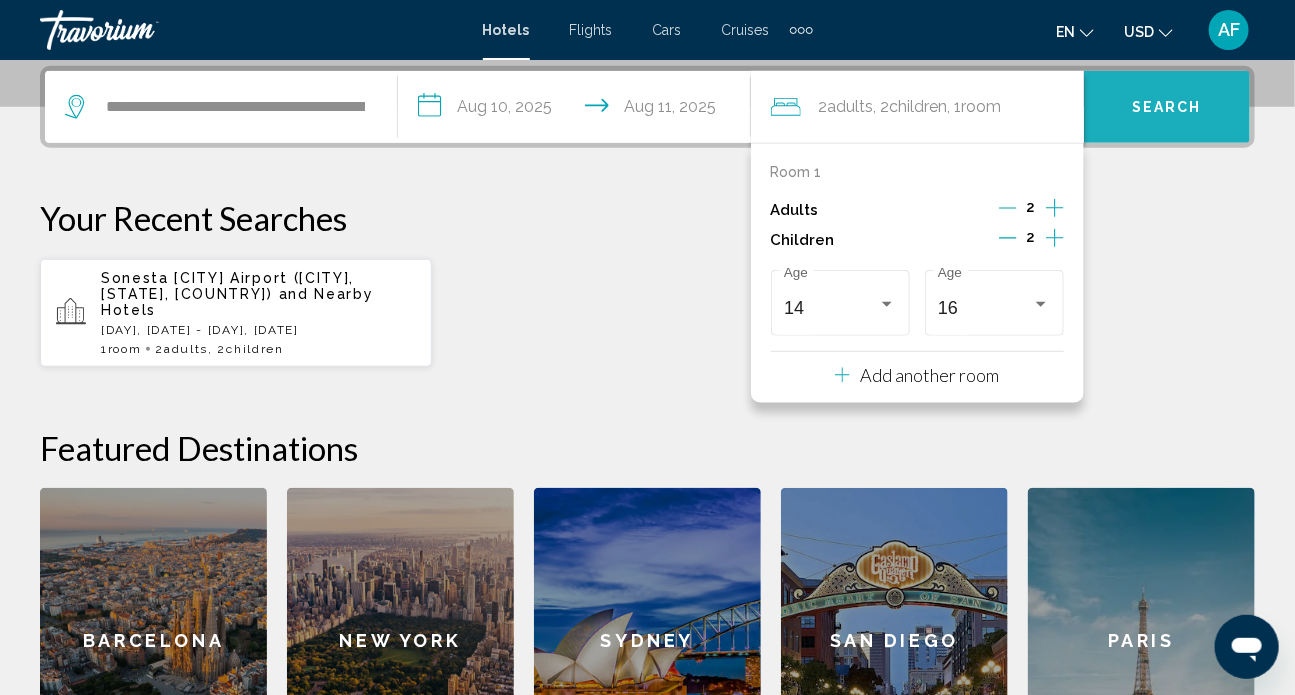 click on "Search" at bounding box center [1167, 108] 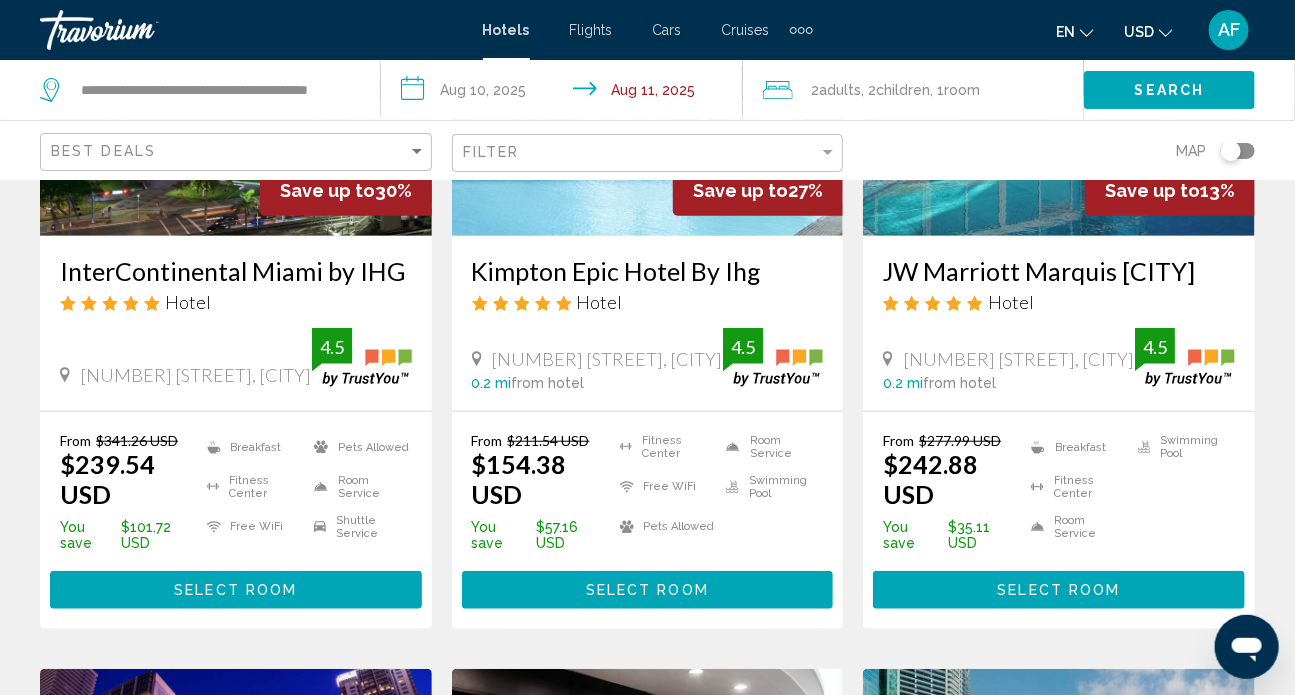 scroll, scrollTop: 363, scrollLeft: 0, axis: vertical 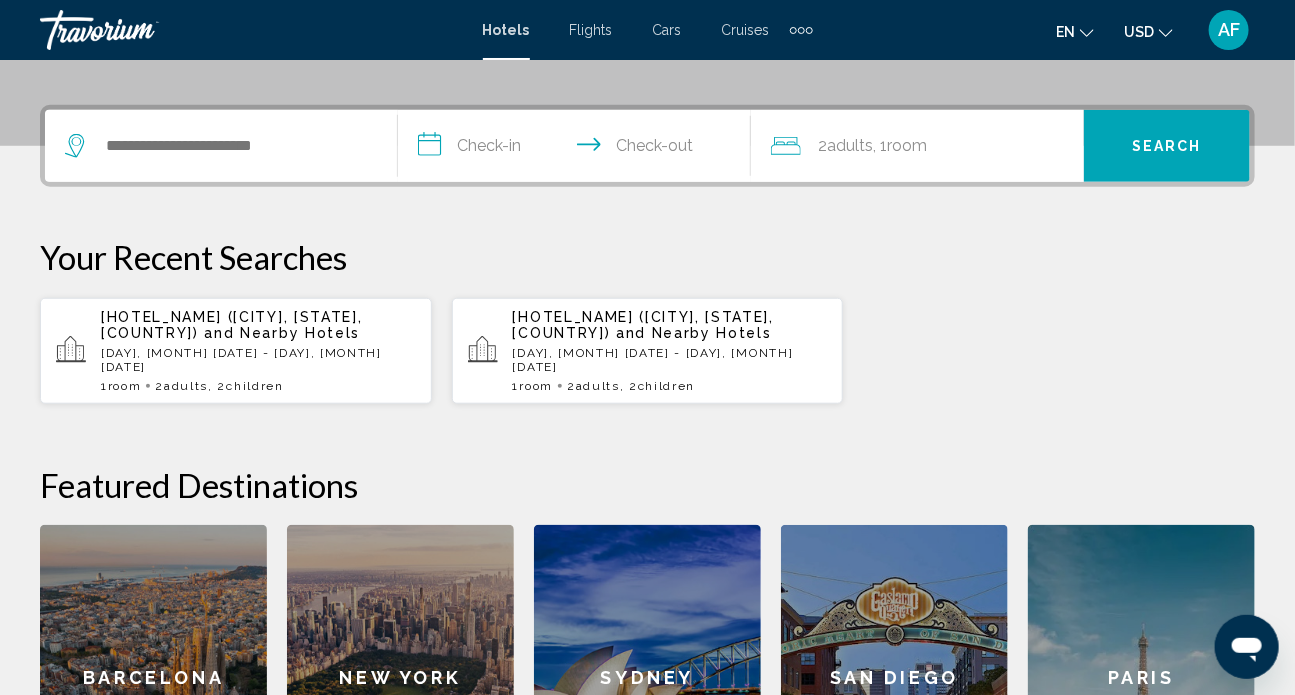 click on "InterContinental Miami by IHG (Miami, FL, US)    and Nearby Hotels" at bounding box center [258, 325] 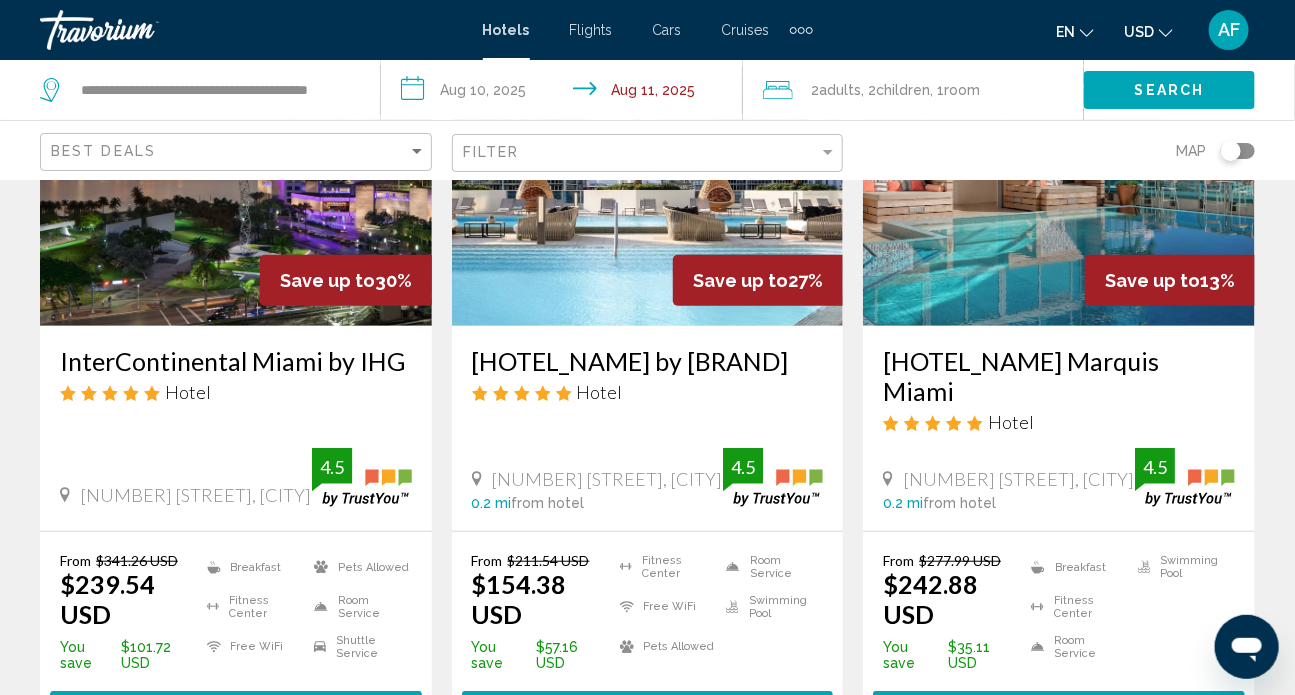 scroll, scrollTop: 363, scrollLeft: 0, axis: vertical 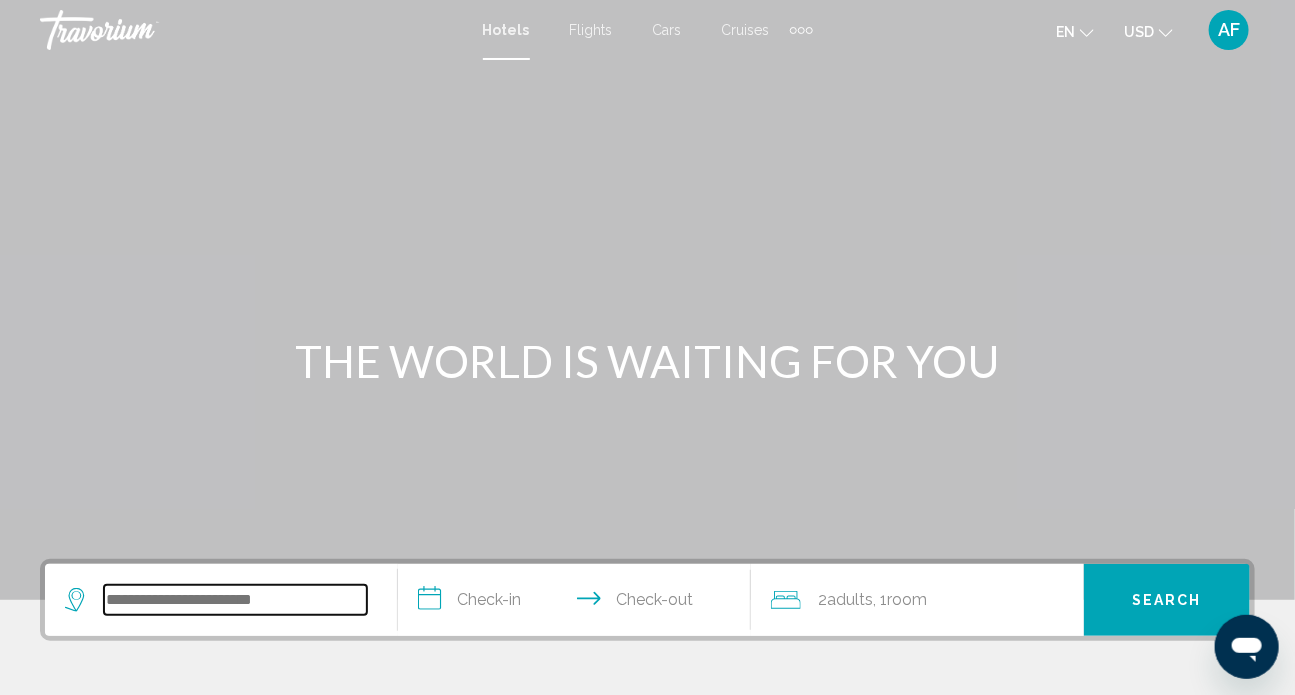 click at bounding box center [235, 600] 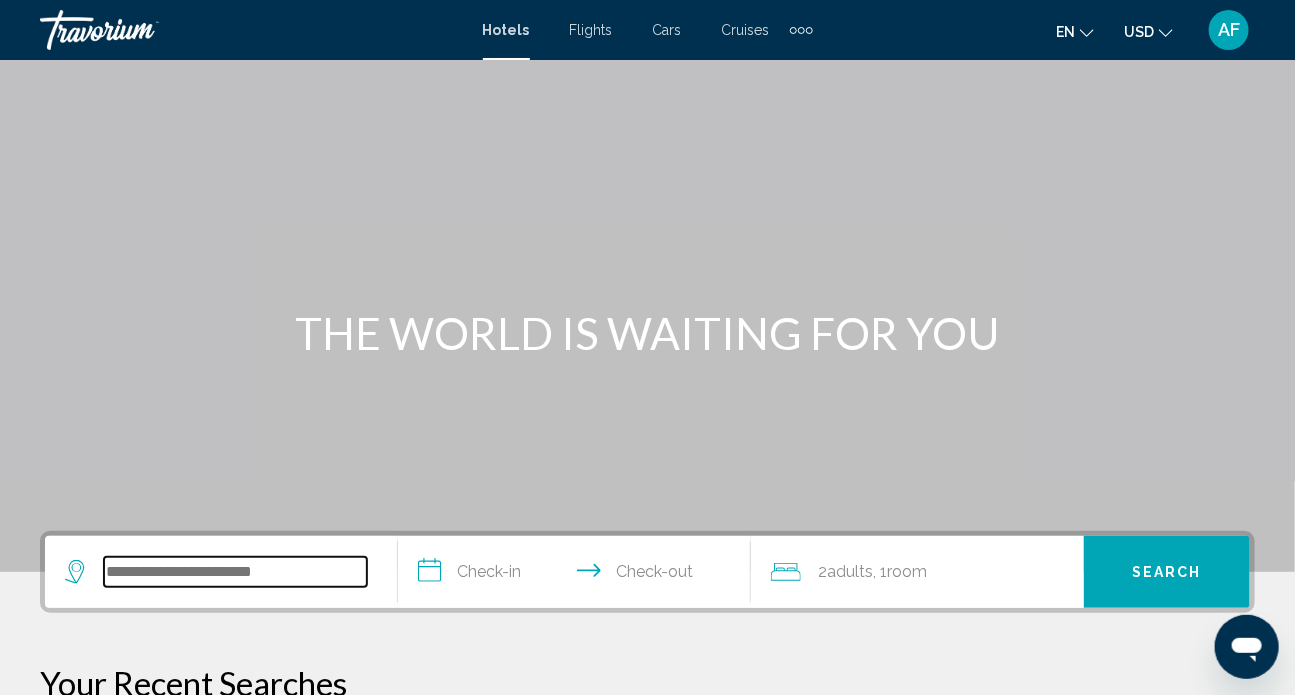 scroll, scrollTop: 493, scrollLeft: 0, axis: vertical 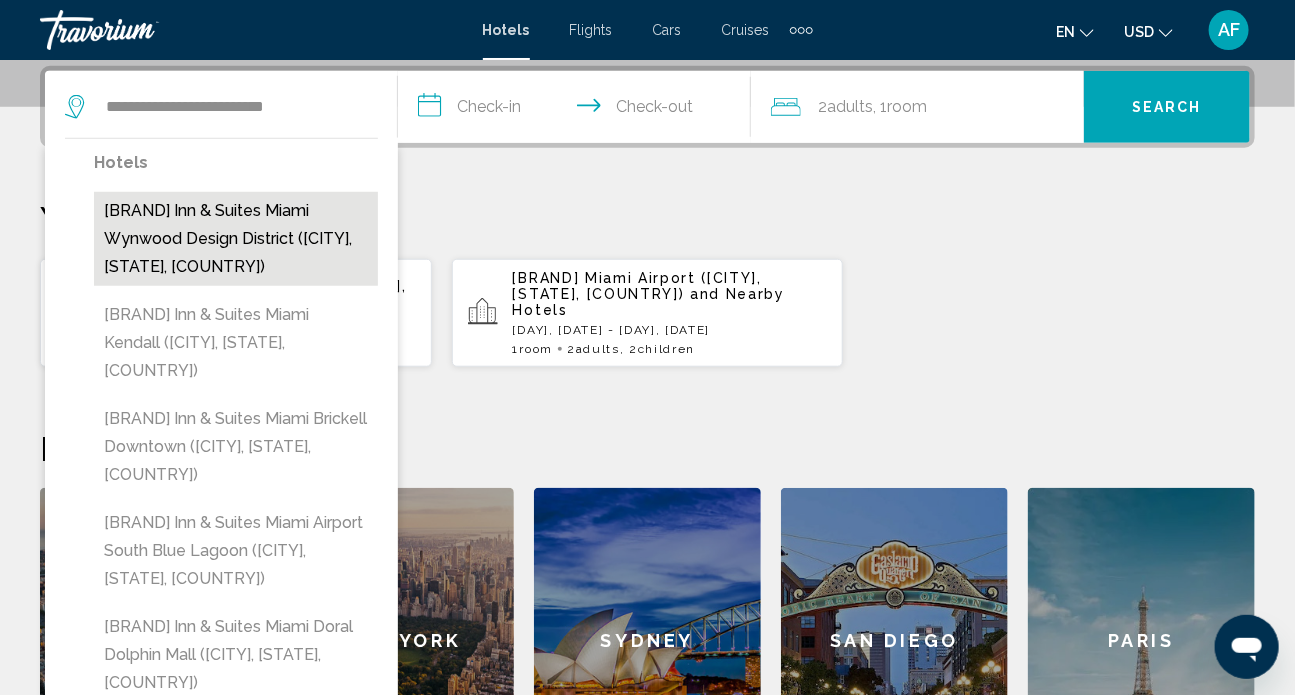 click on "[BRAND] Inn & Suites Miami Wynwood Design District ([CITY], [STATE], [COUNTRY])" at bounding box center (236, 239) 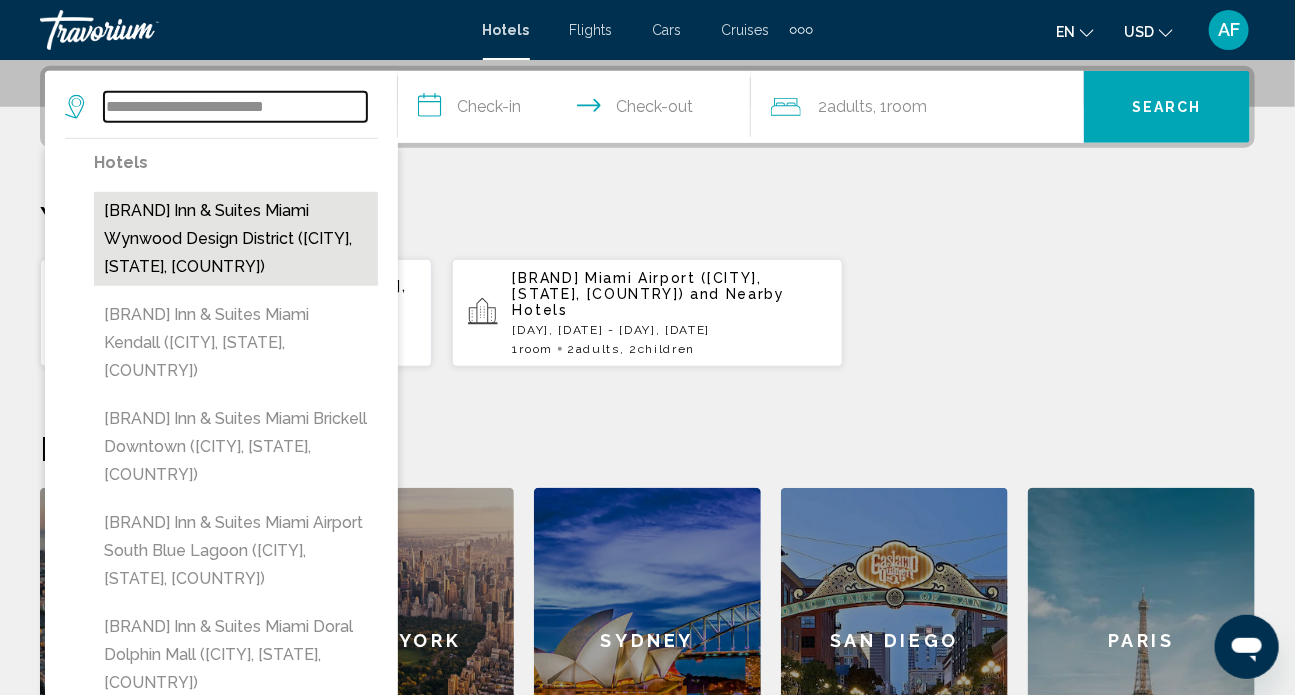 type on "**********" 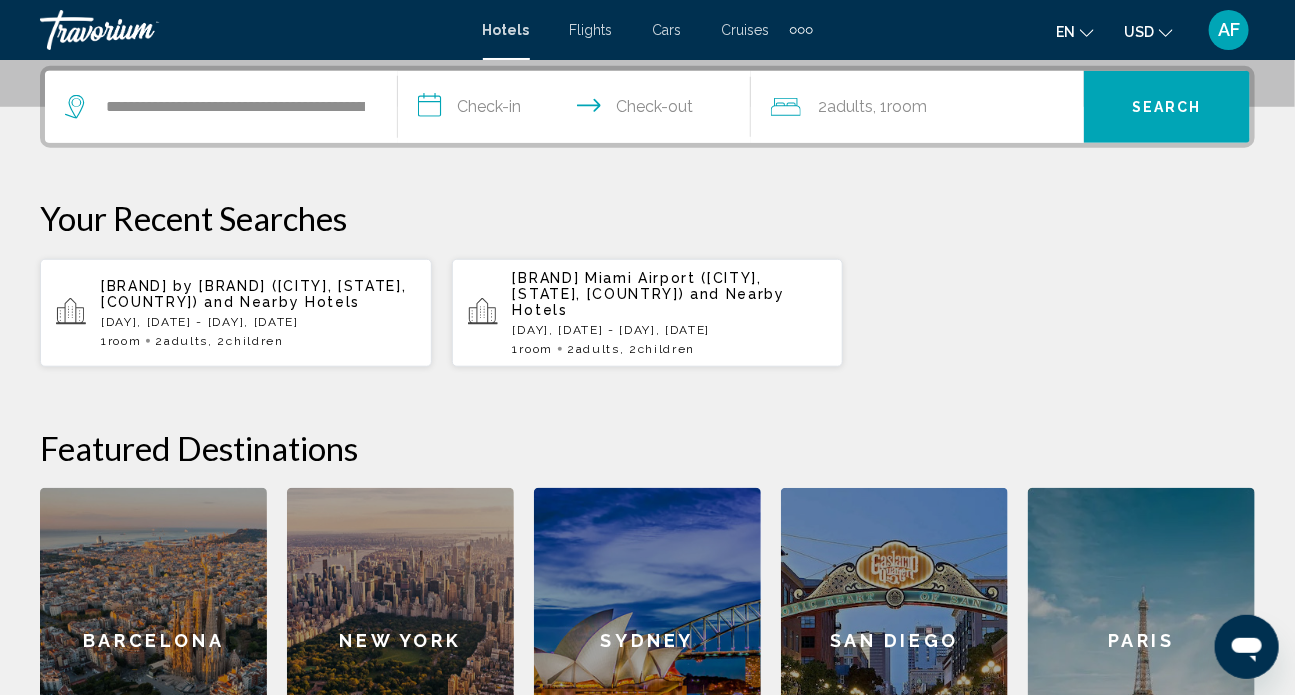 click on "**********" at bounding box center (578, 110) 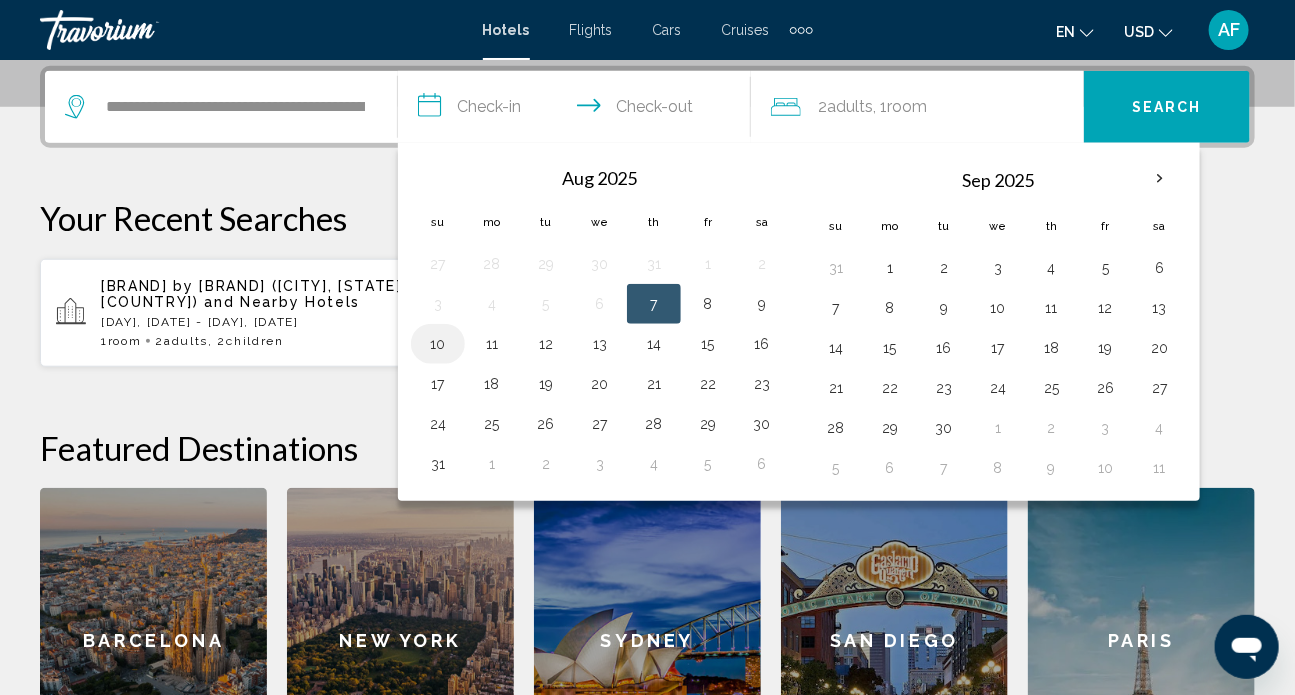 click on "10" at bounding box center (438, 344) 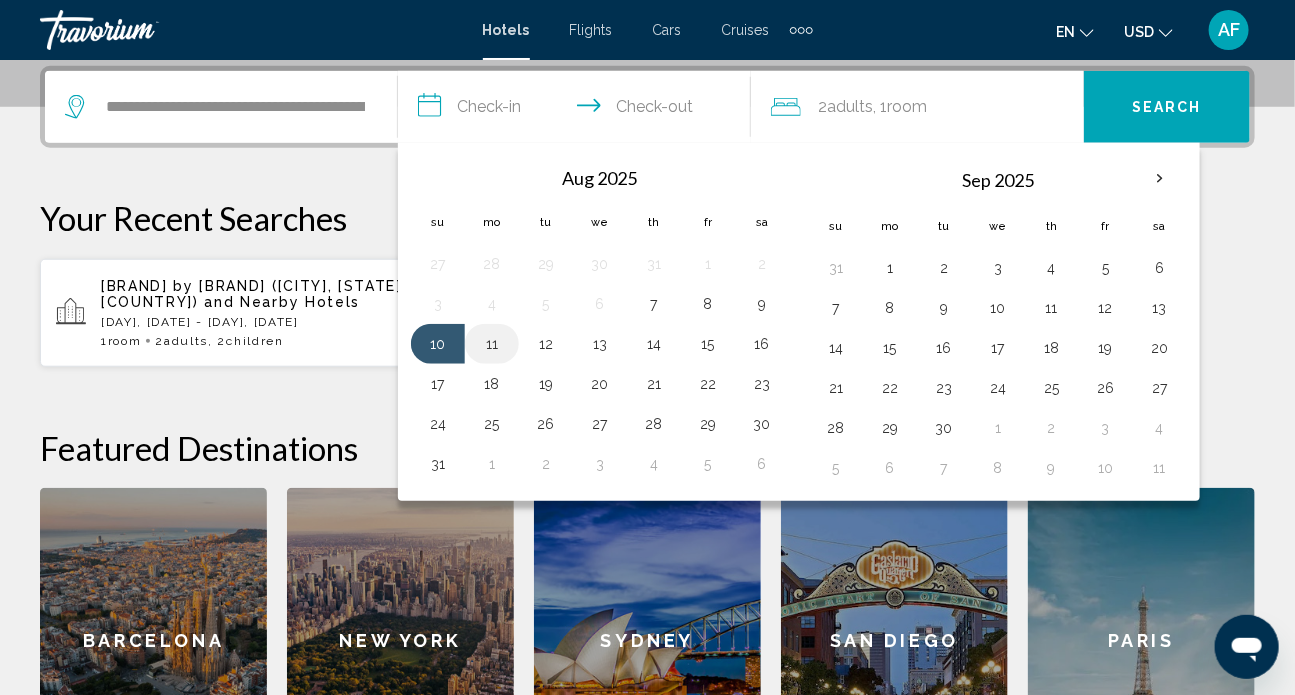 click on "11" at bounding box center [492, 344] 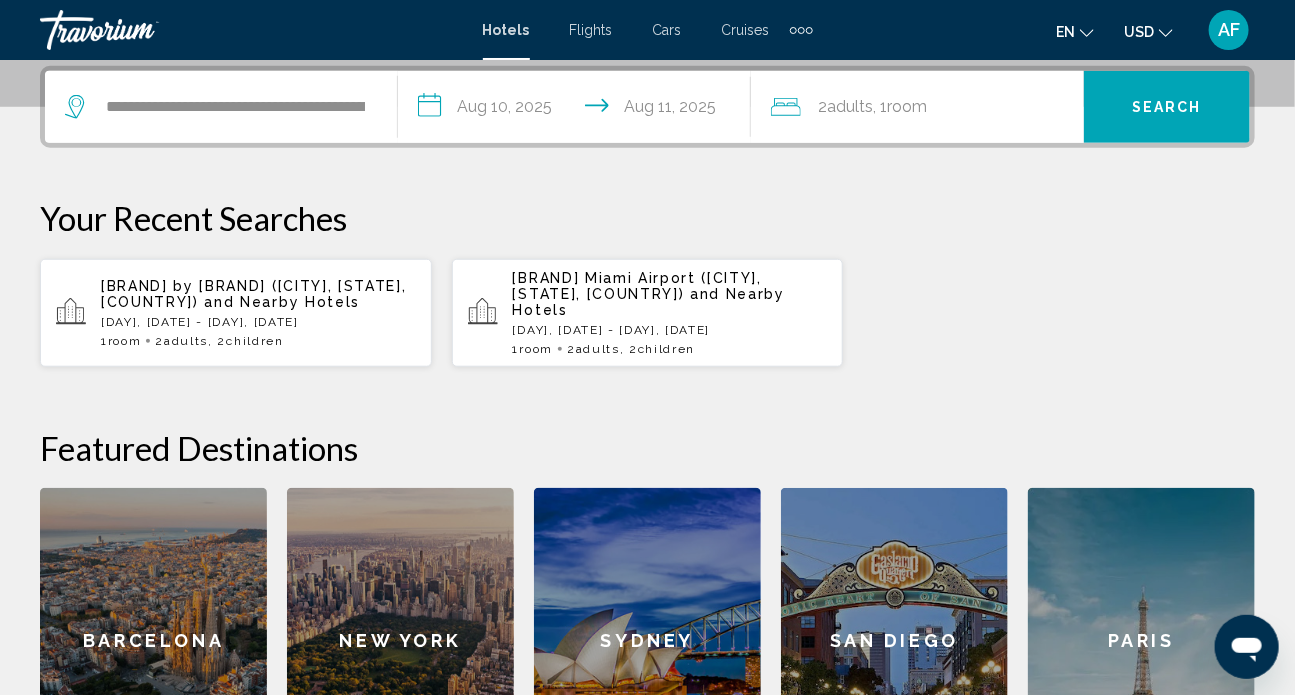 click on "2  Adult Adults , 1  Room rooms" 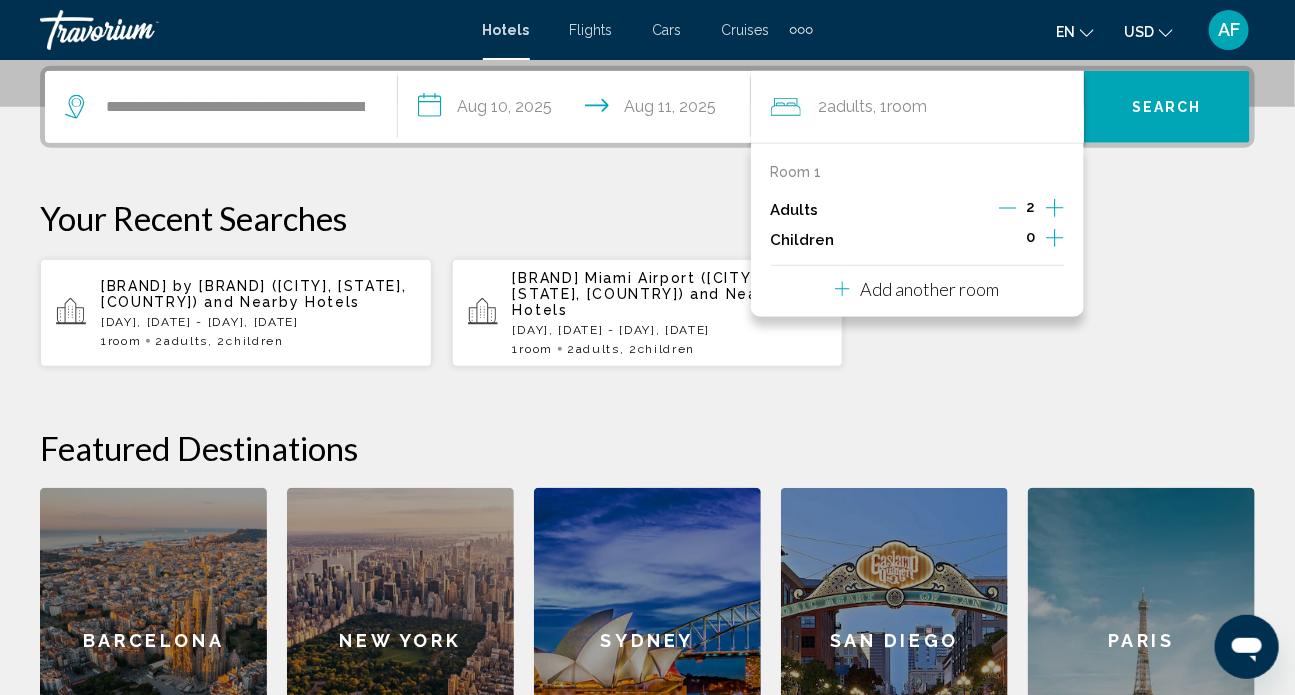 click 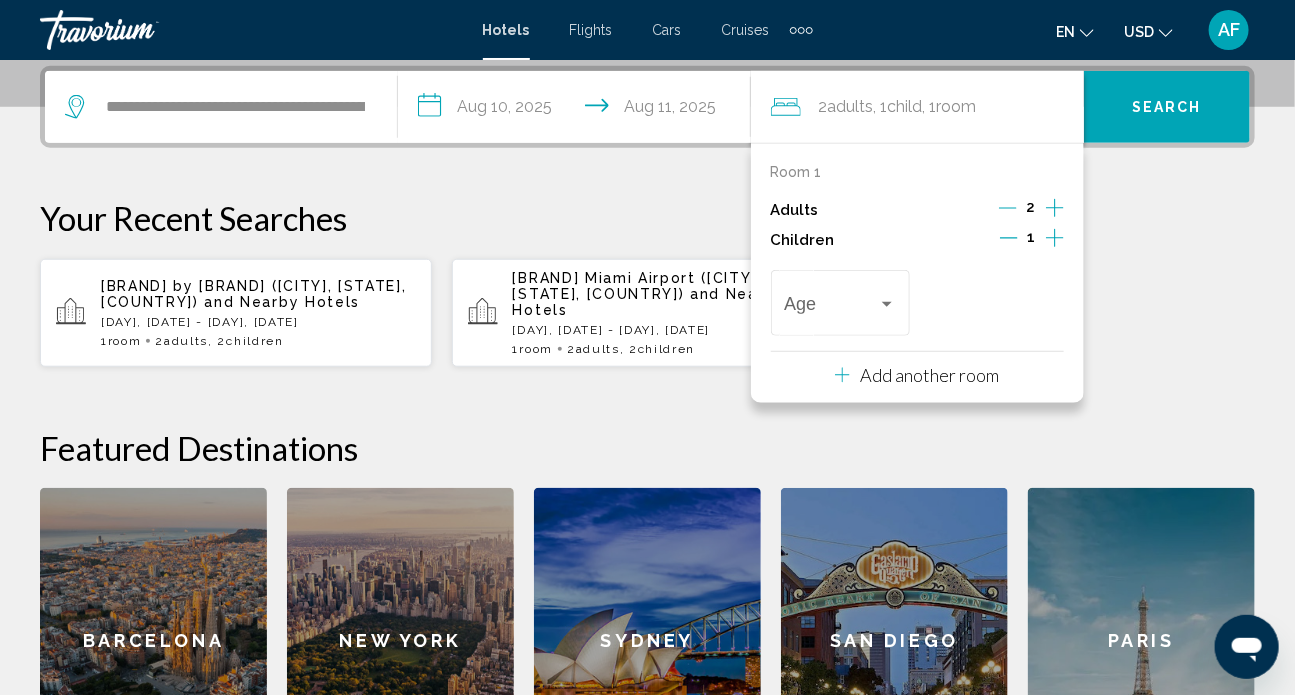 click 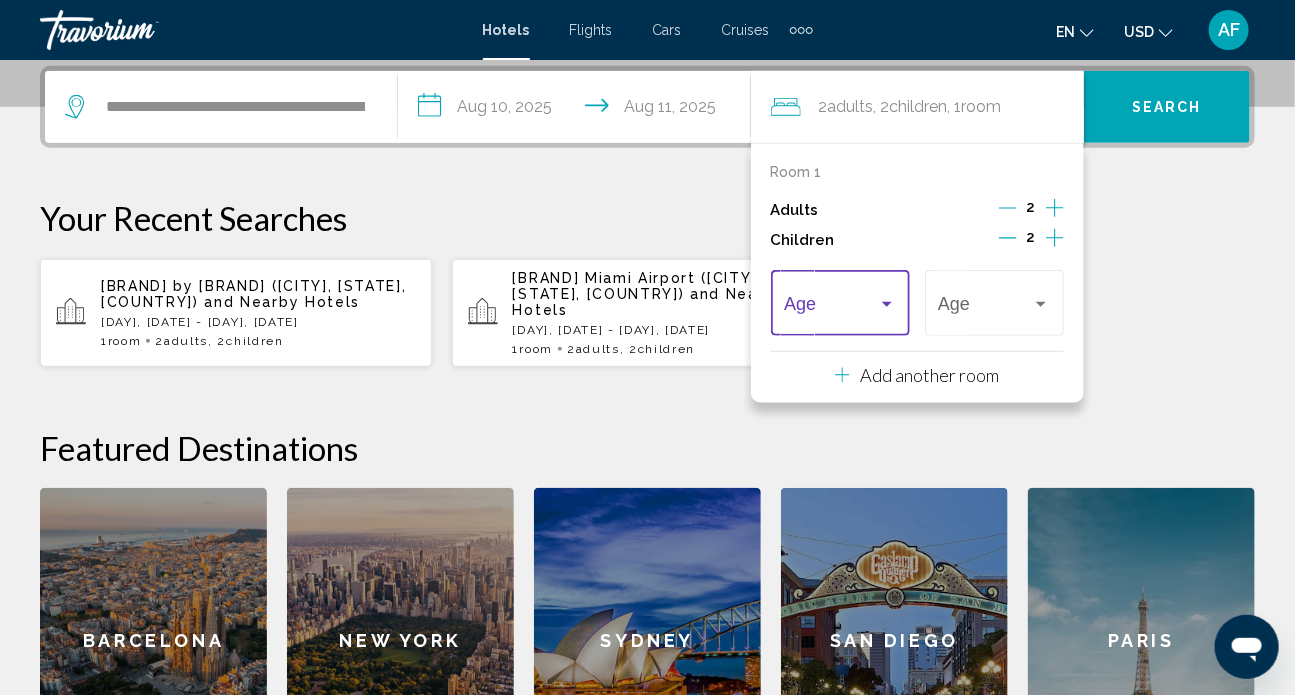 click at bounding box center (887, 304) 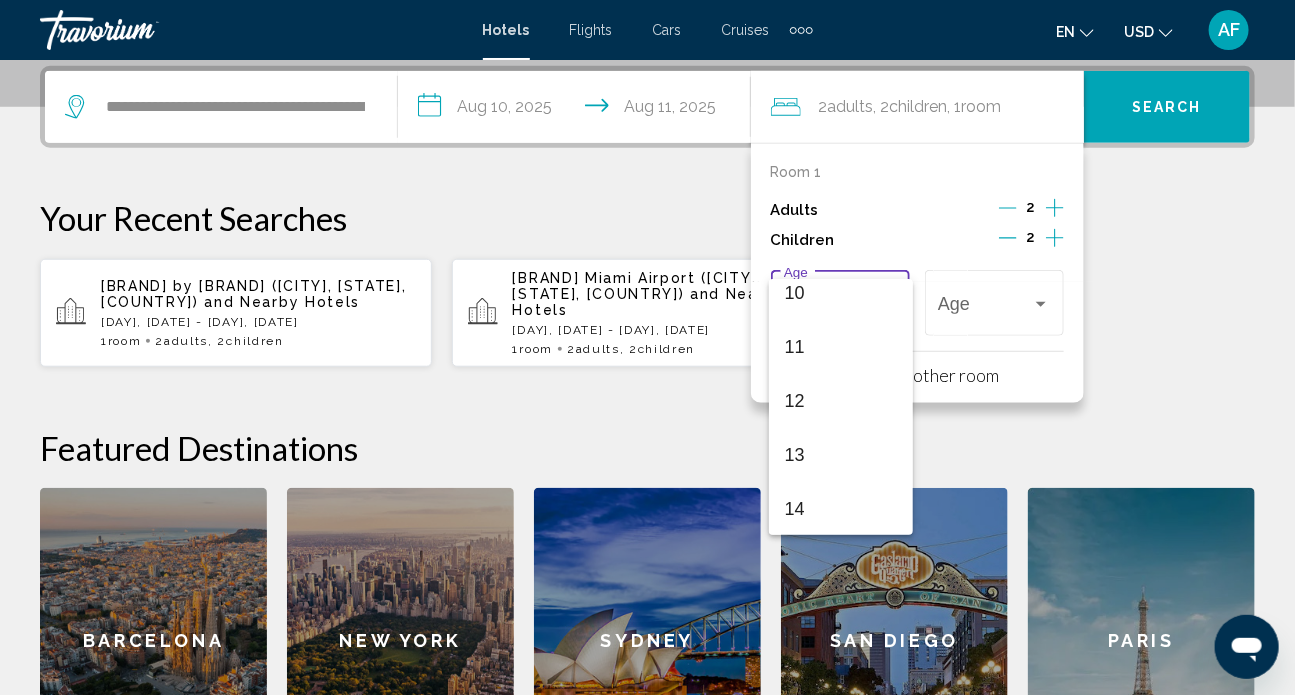 scroll, scrollTop: 636, scrollLeft: 0, axis: vertical 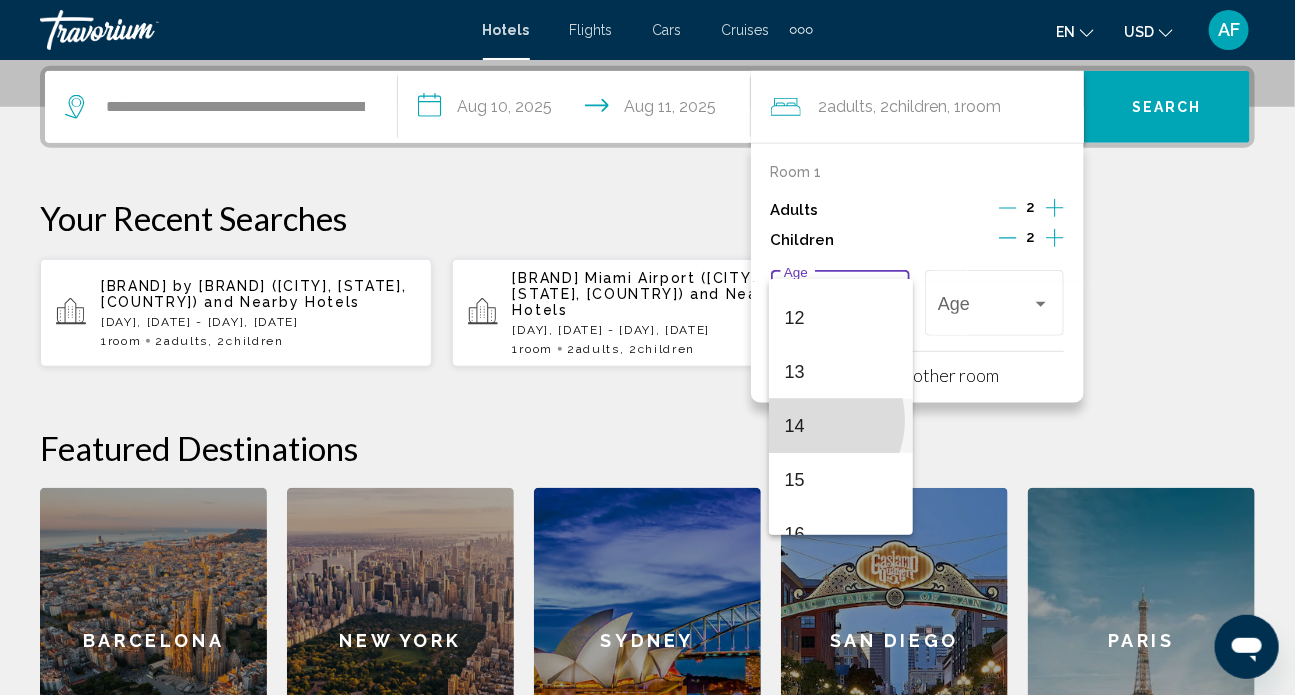 click on "14" at bounding box center (841, 426) 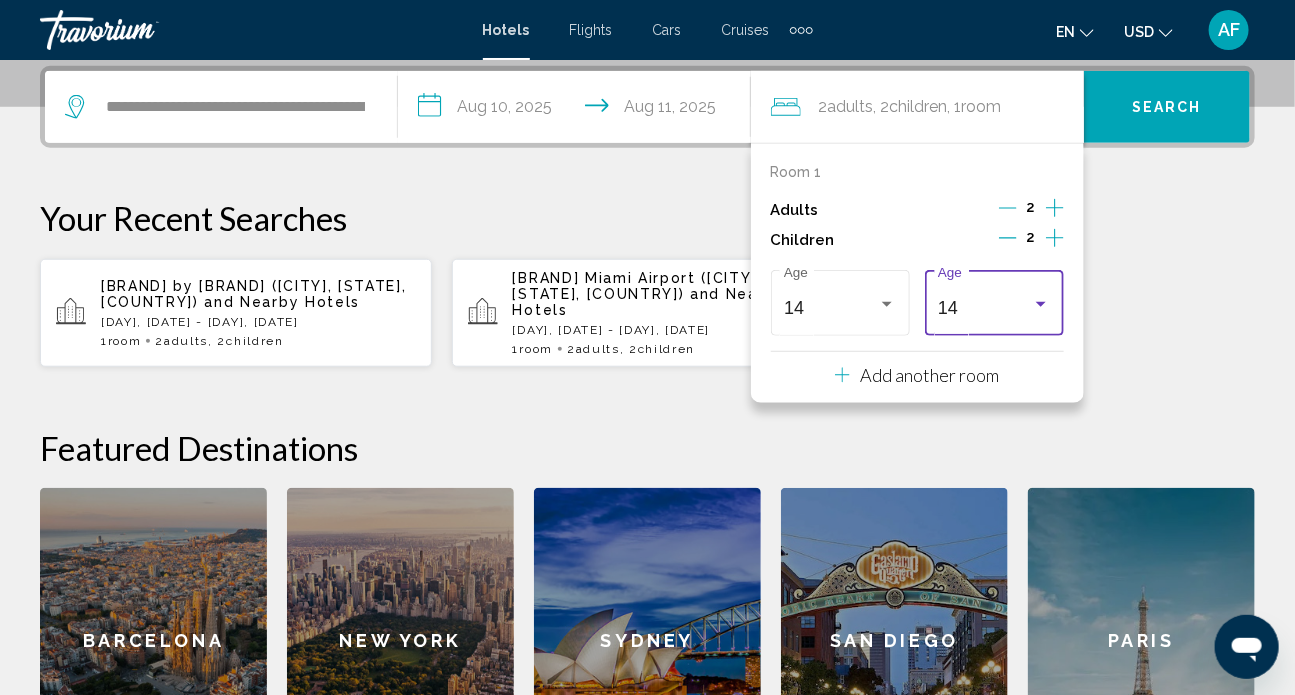 click at bounding box center (1041, 304) 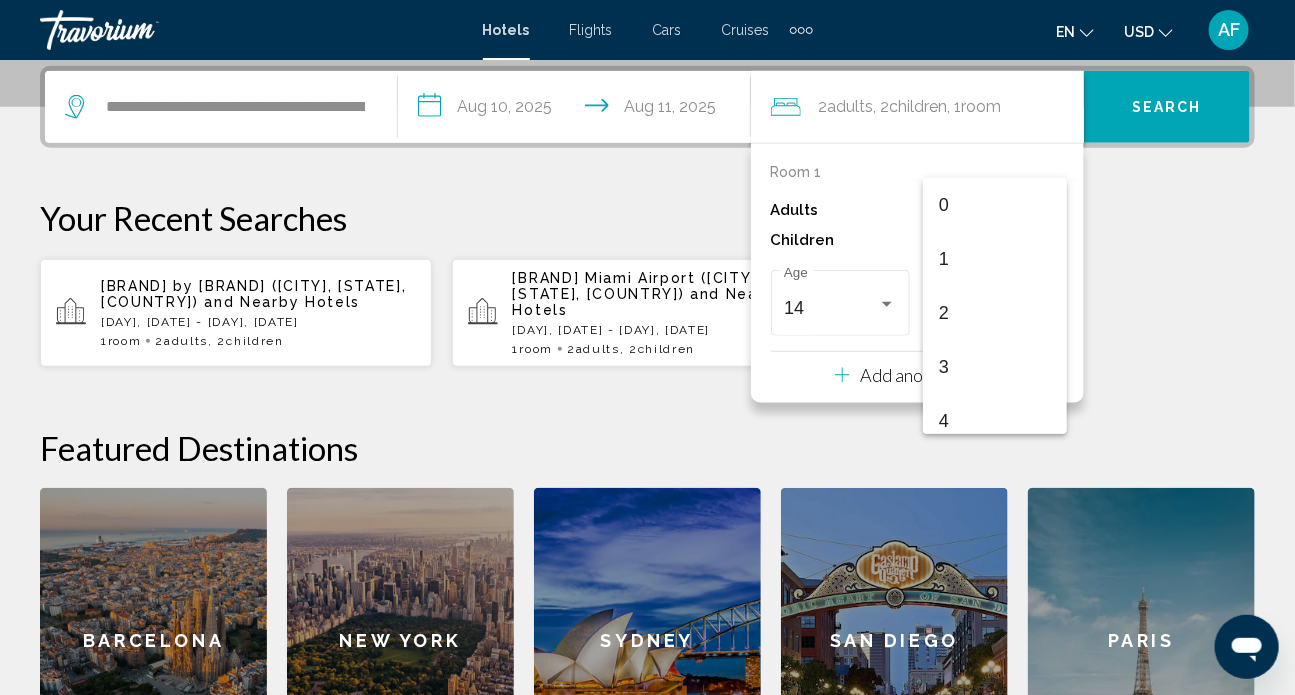 scroll, scrollTop: 655, scrollLeft: 0, axis: vertical 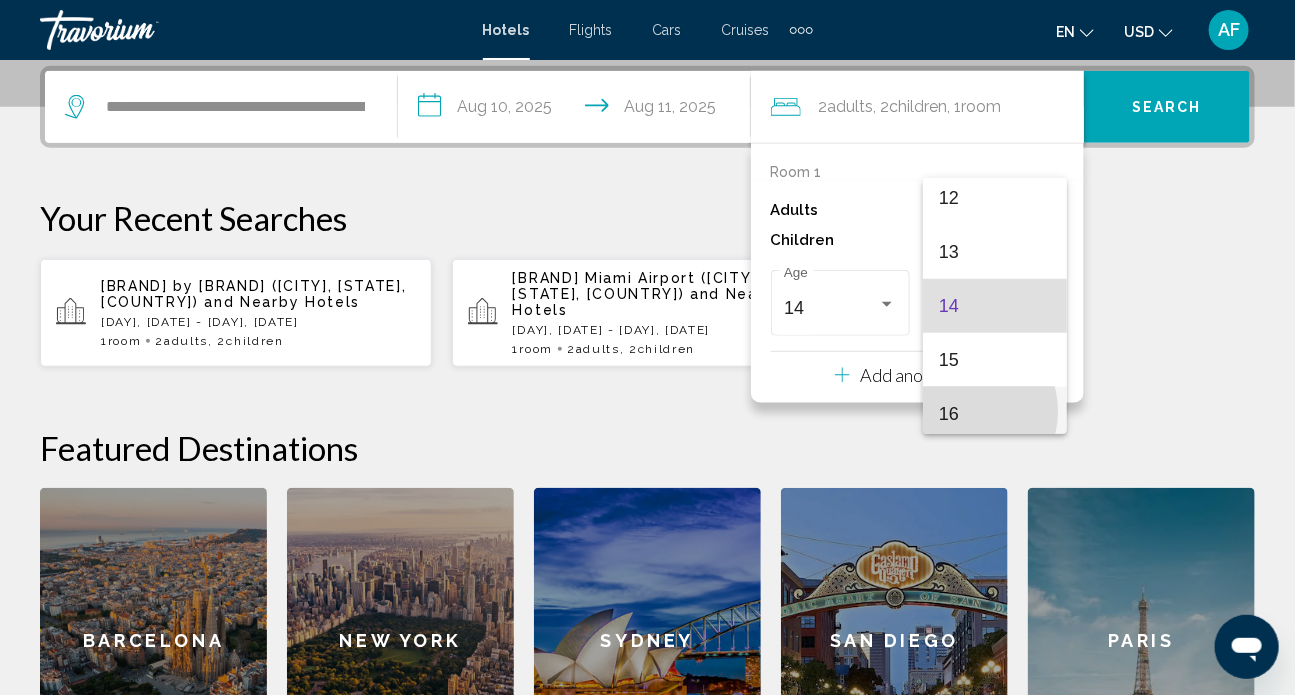 click on "16" at bounding box center (995, 414) 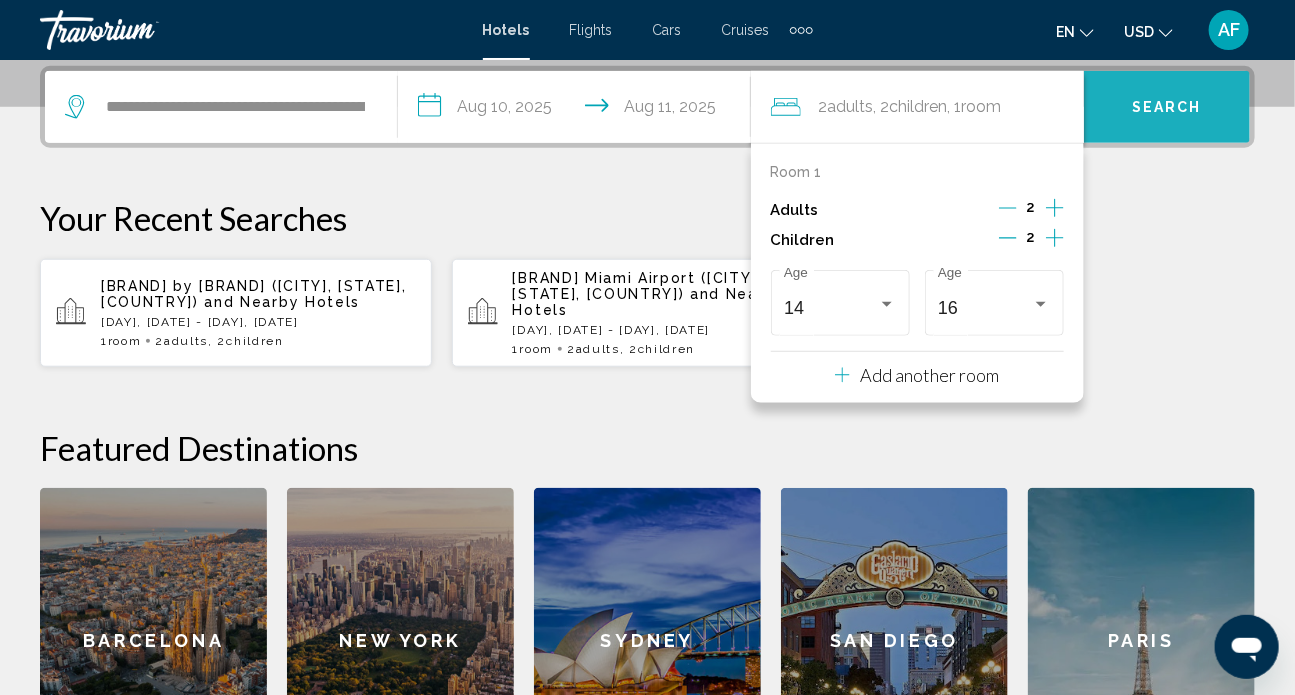 drag, startPoint x: 1182, startPoint y: 90, endPoint x: 1232, endPoint y: 232, distance: 150.54567 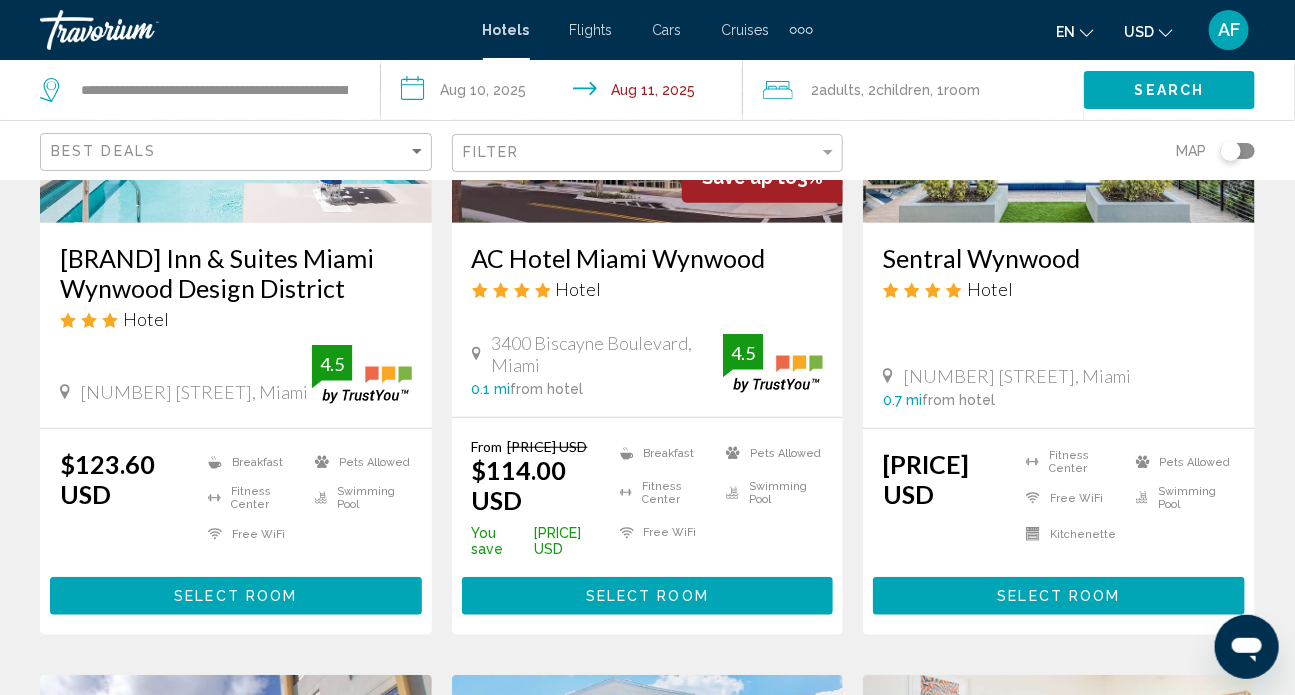 scroll, scrollTop: 363, scrollLeft: 0, axis: vertical 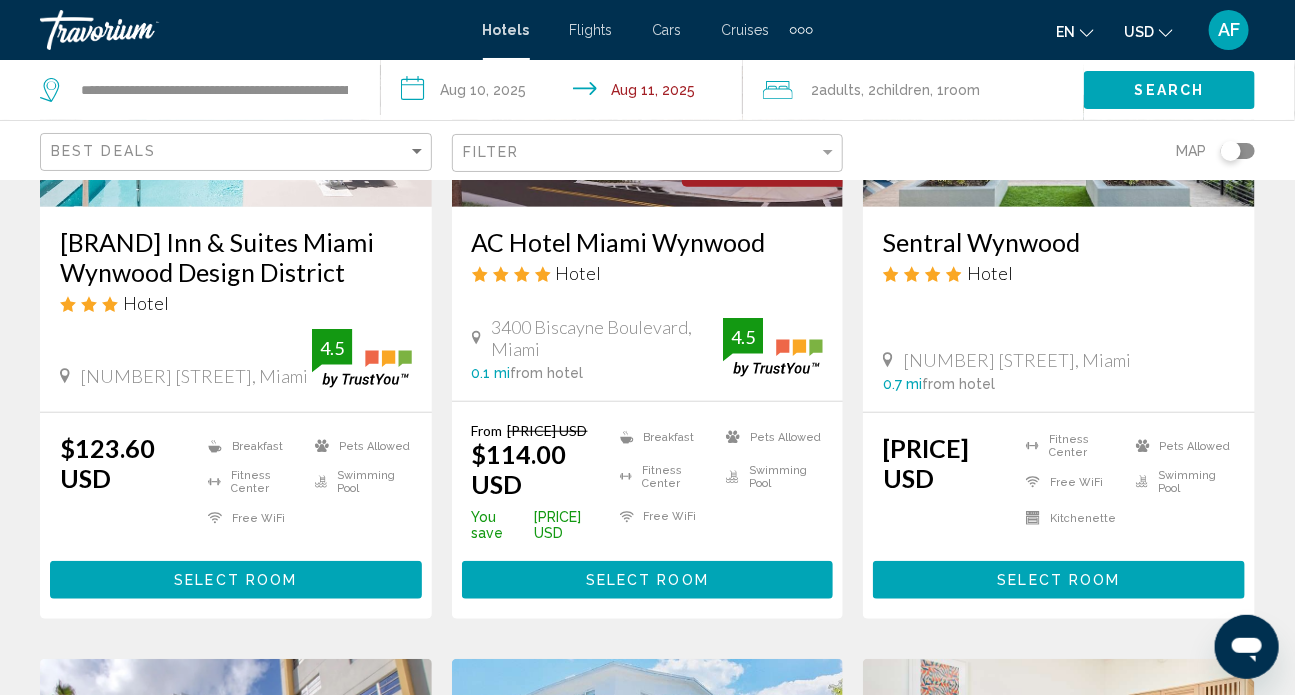 click on "Select Room" at bounding box center [647, 581] 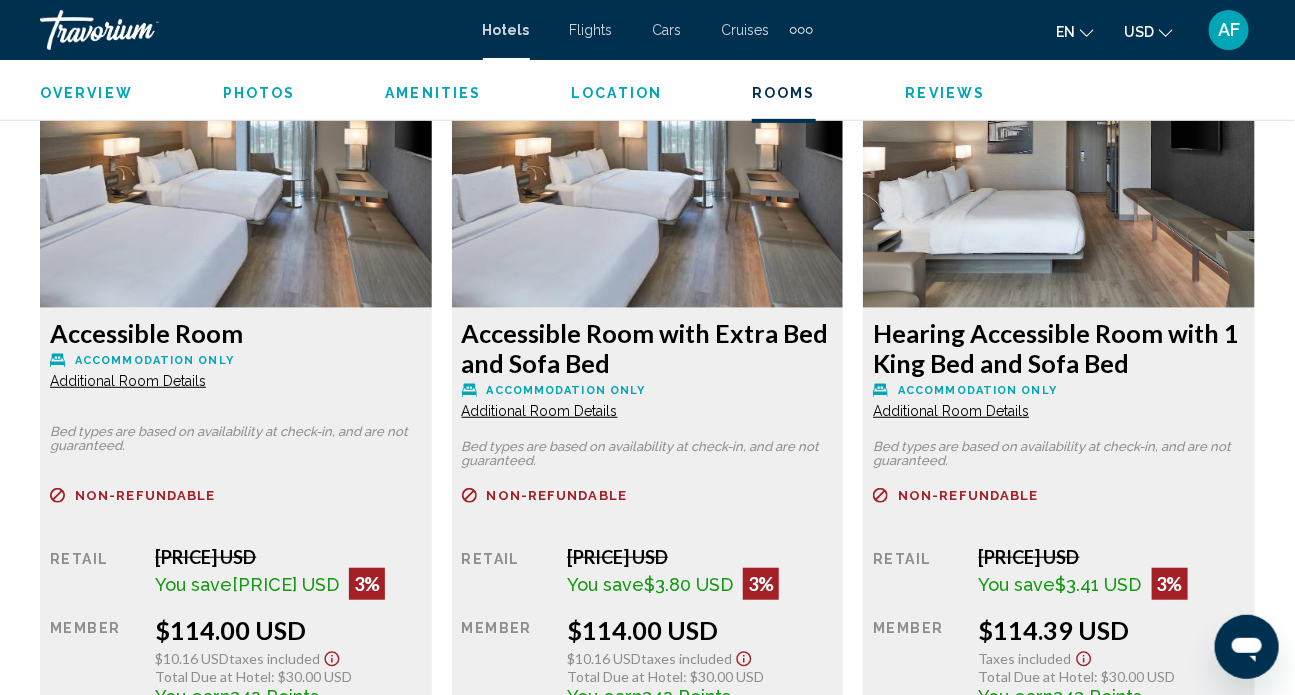 scroll, scrollTop: 3187, scrollLeft: 0, axis: vertical 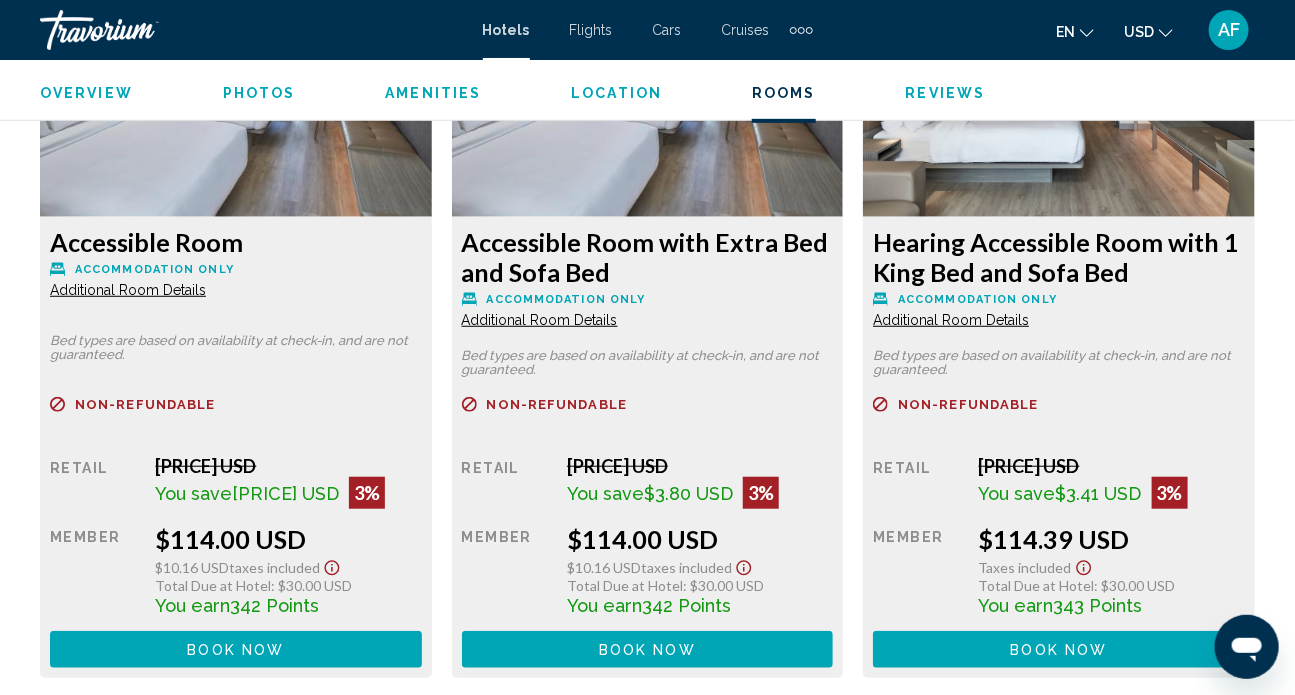 click on "Book now" at bounding box center [235, 650] 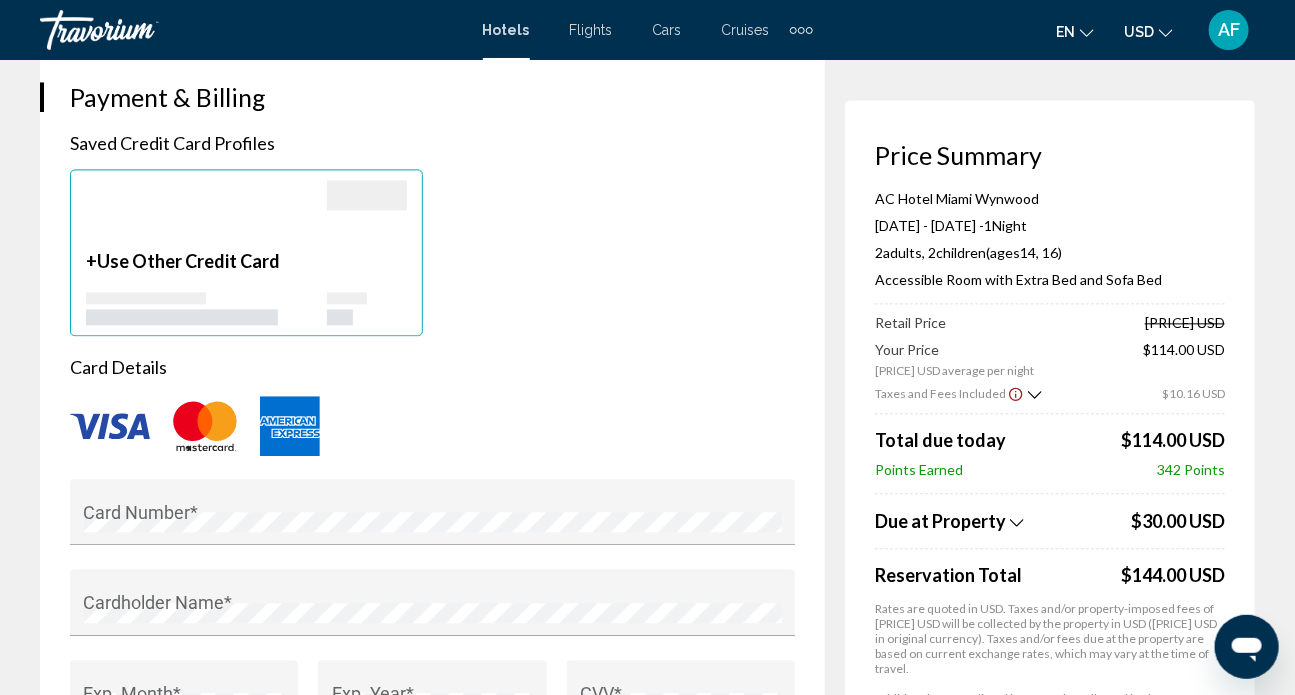 scroll, scrollTop: 1545, scrollLeft: 0, axis: vertical 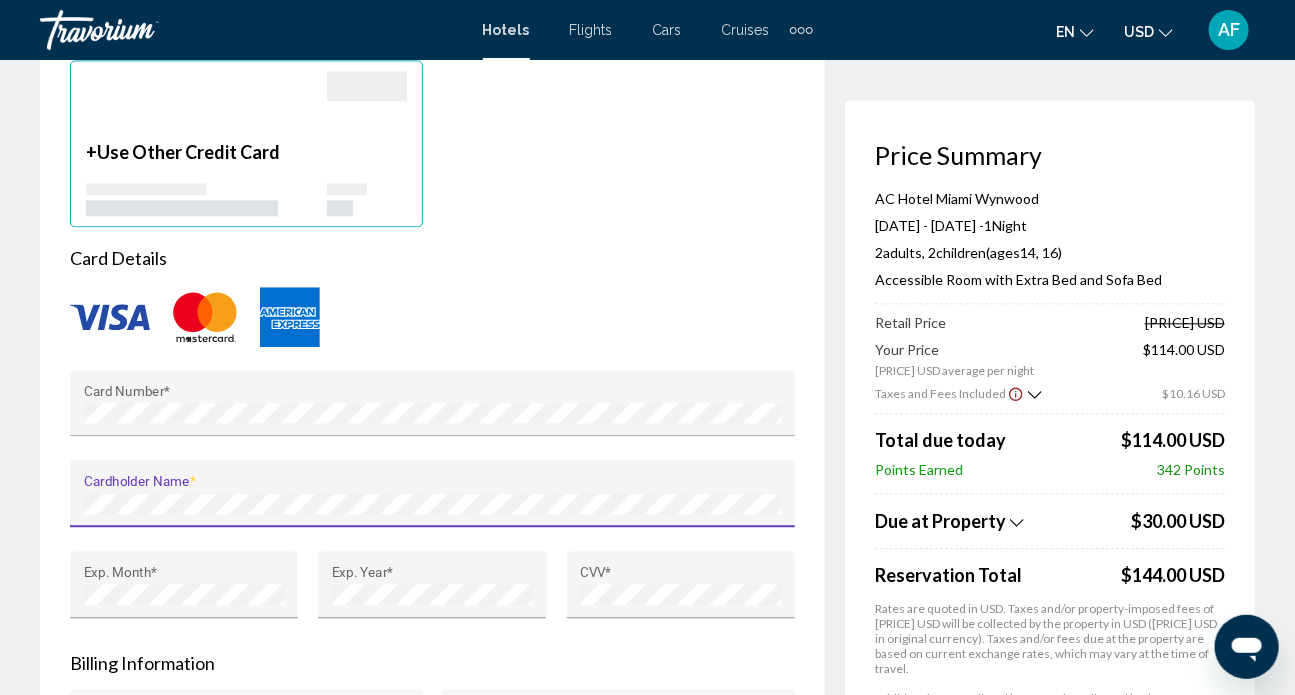 click on "Billing Information" at bounding box center (432, 663) 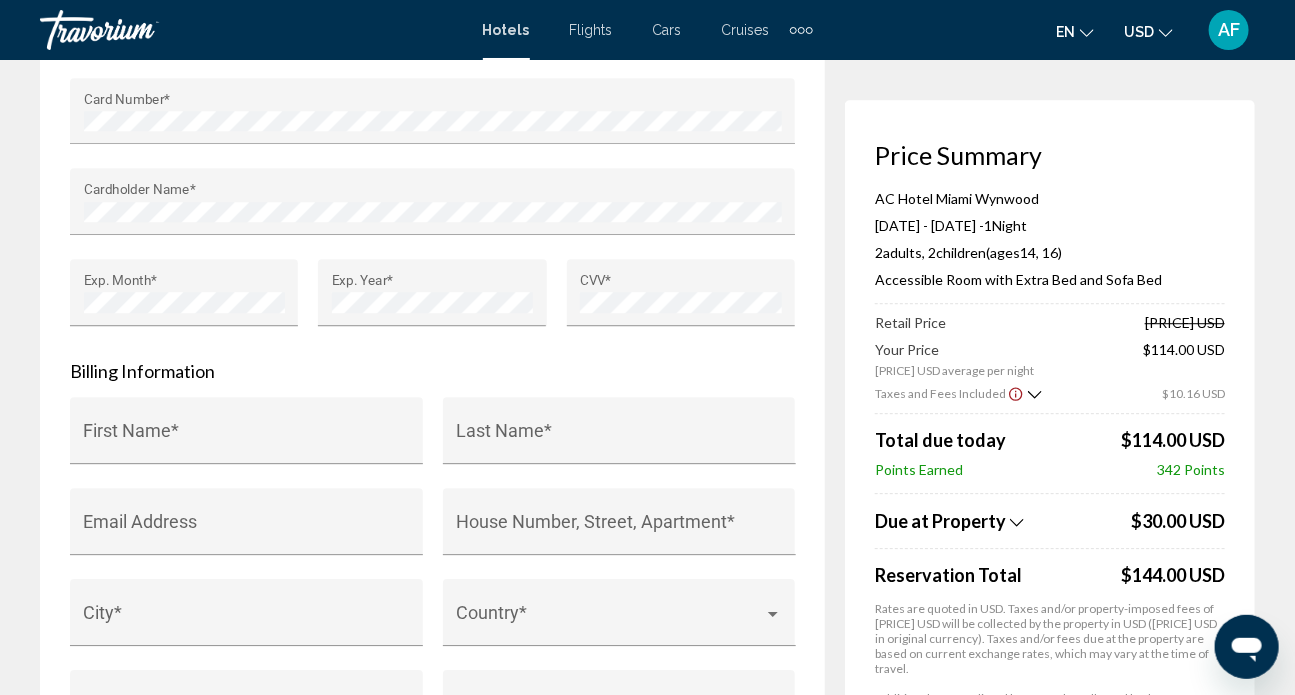 scroll, scrollTop: 2000, scrollLeft: 0, axis: vertical 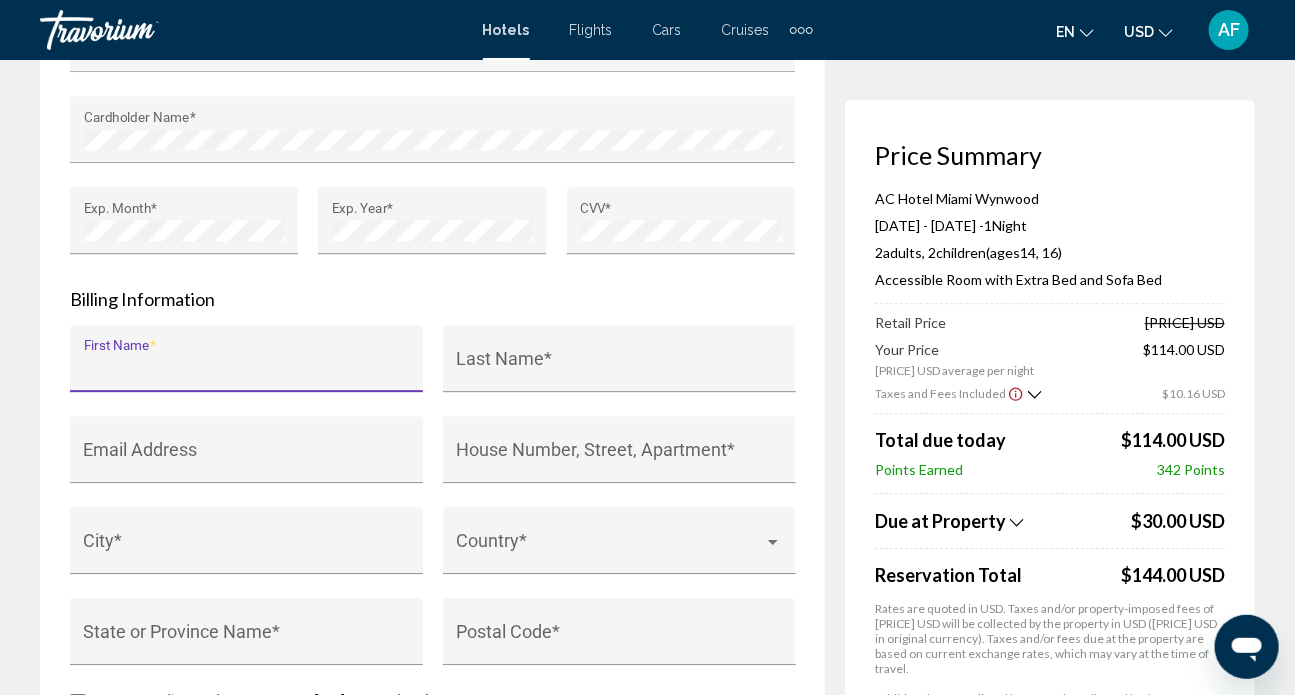 click on "First Name  *" at bounding box center [247, 368] 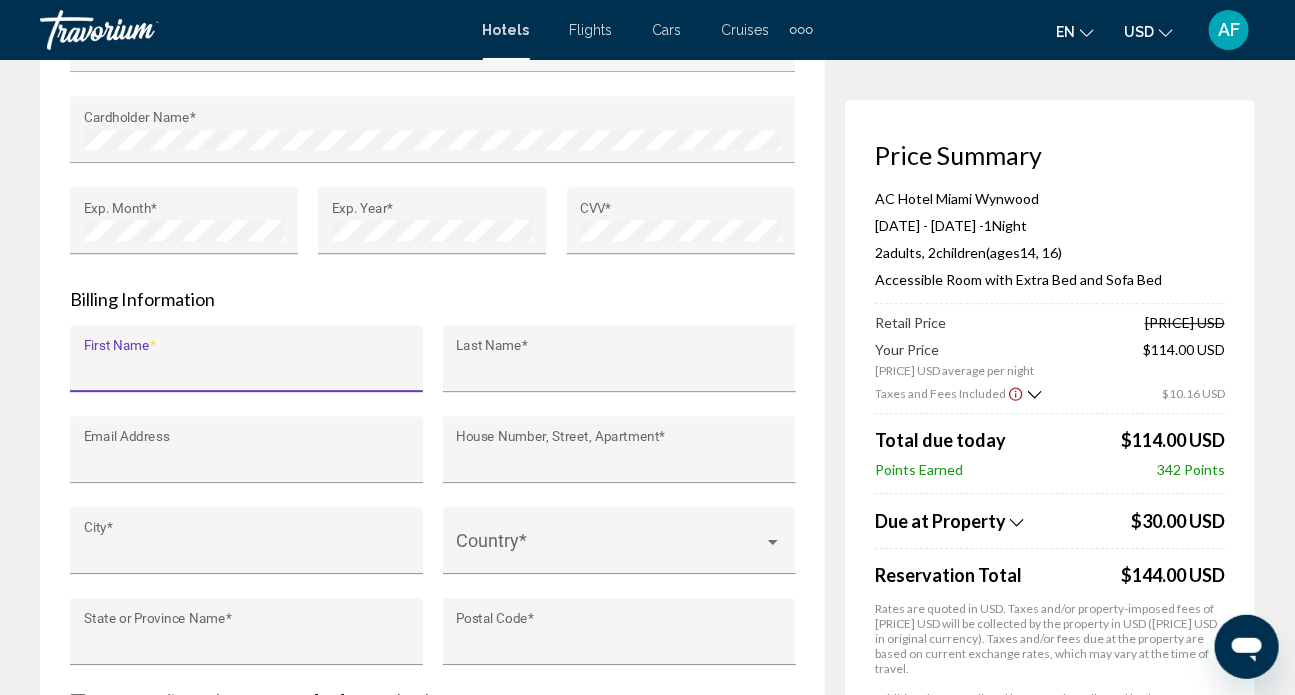 type on "****" 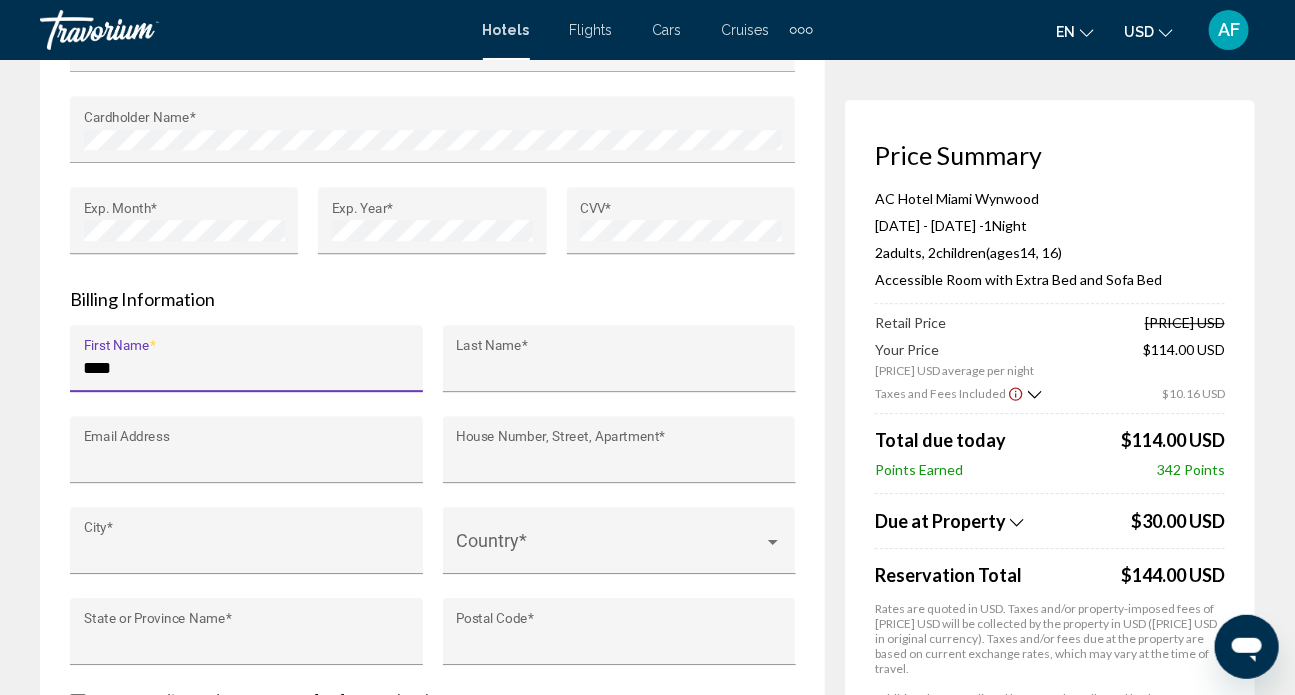 type on "********" 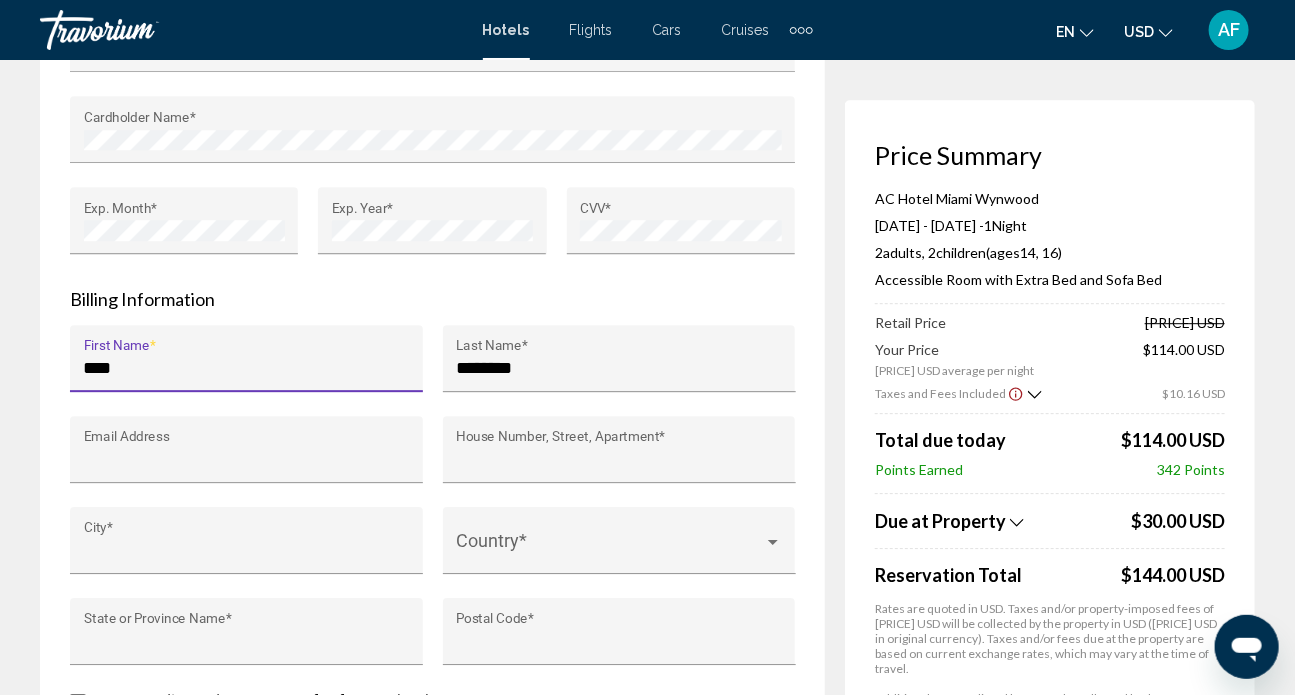 type on "**********" 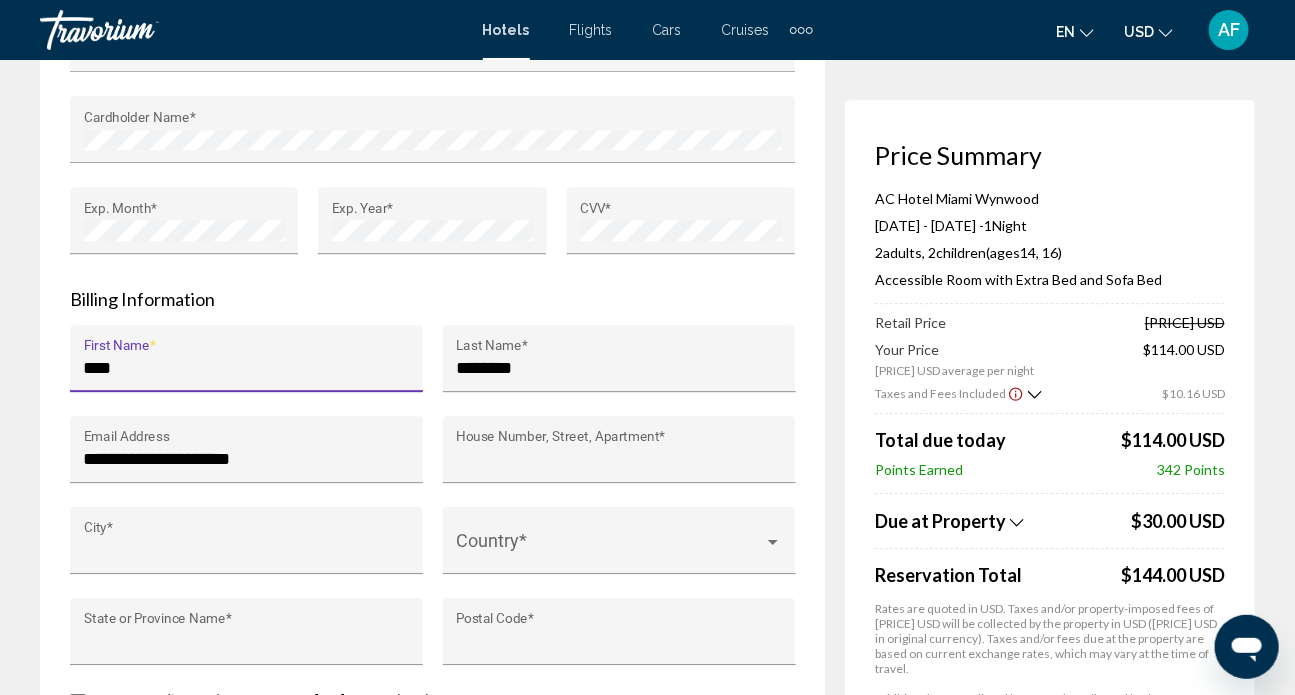 type on "**********" 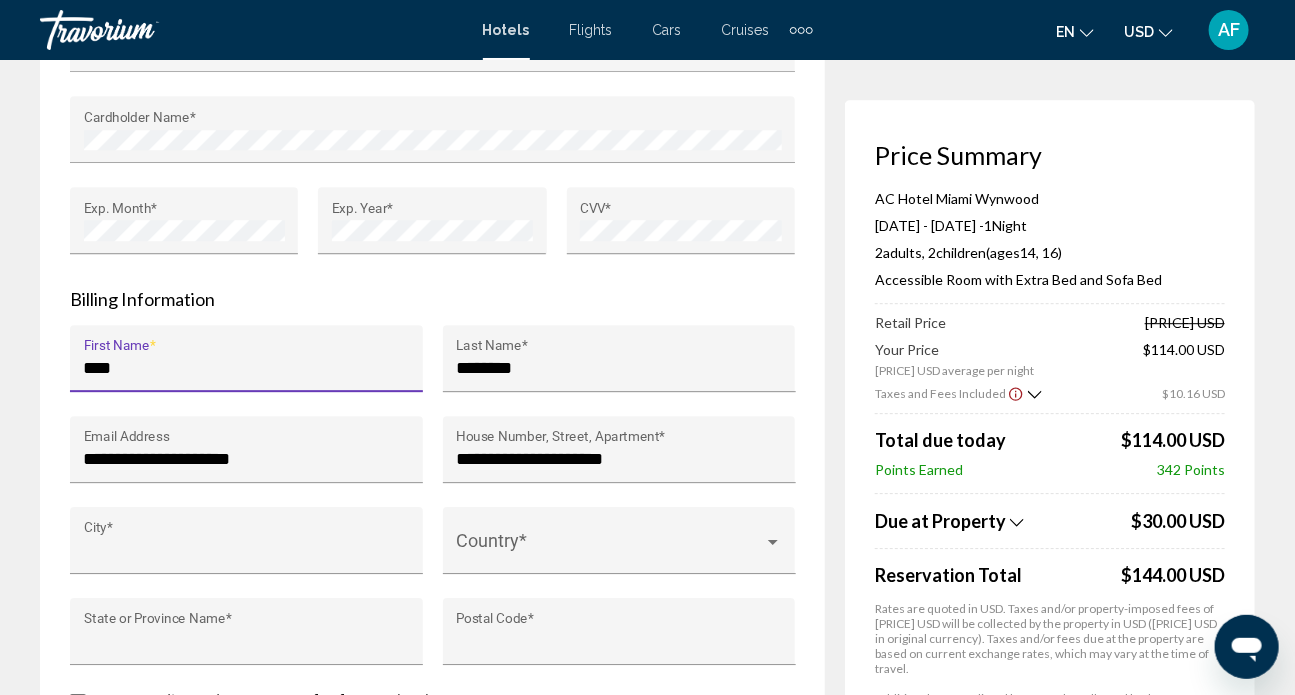 type on "****" 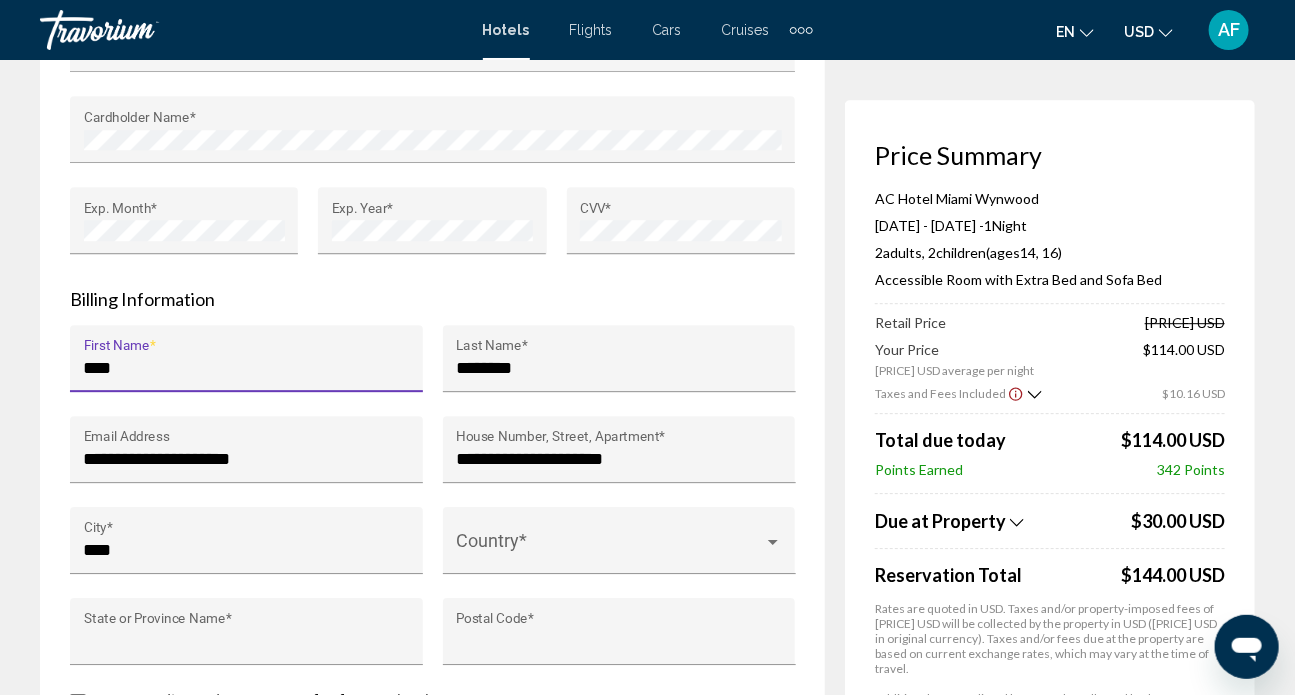 type on "**" 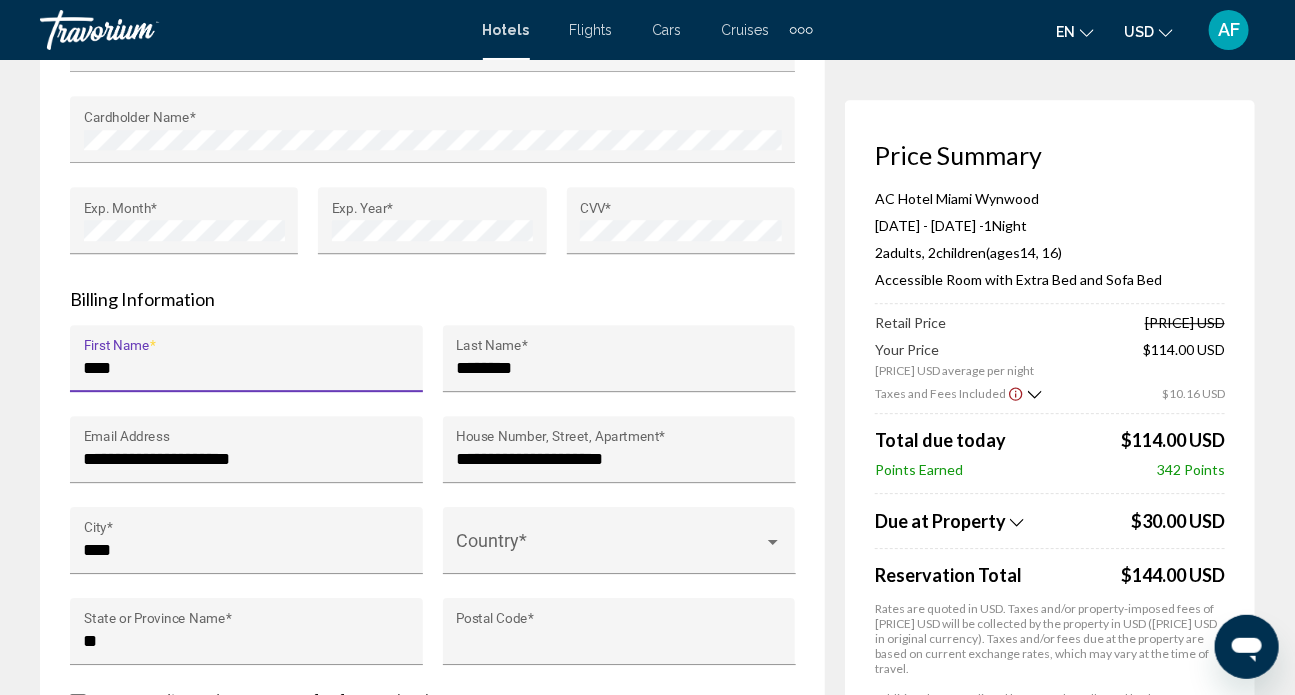type on "*****" 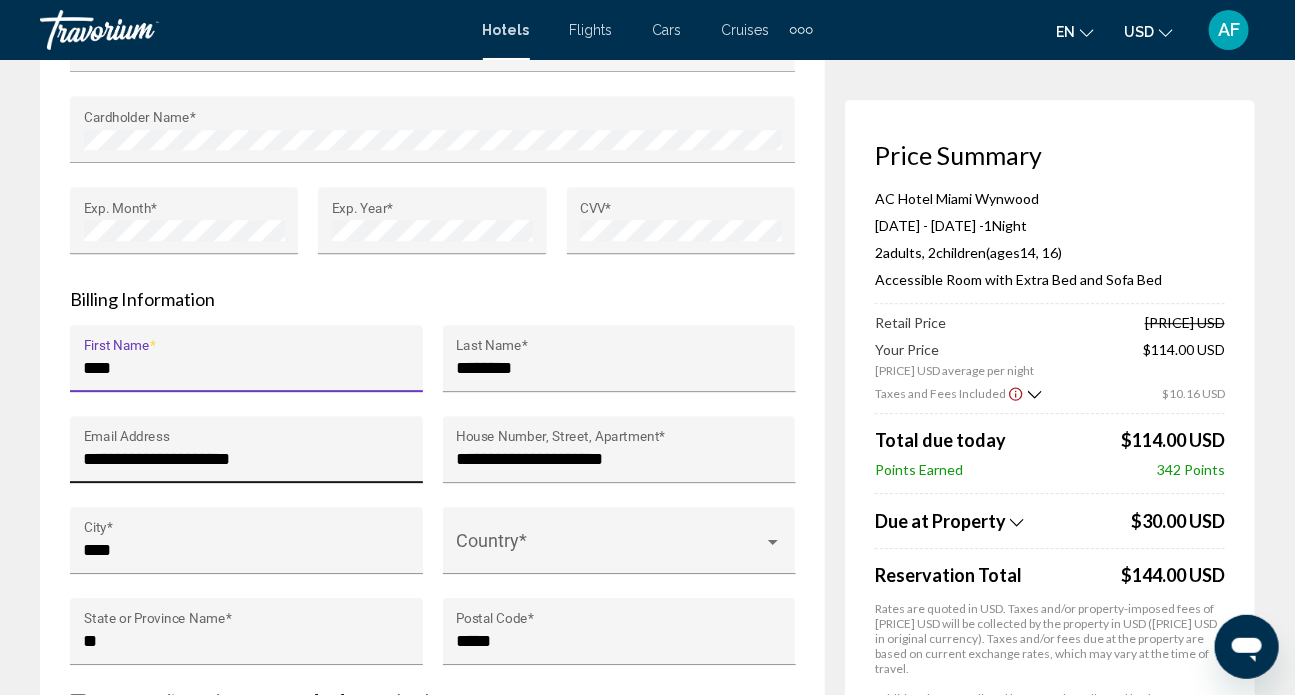 scroll, scrollTop: 2090, scrollLeft: 0, axis: vertical 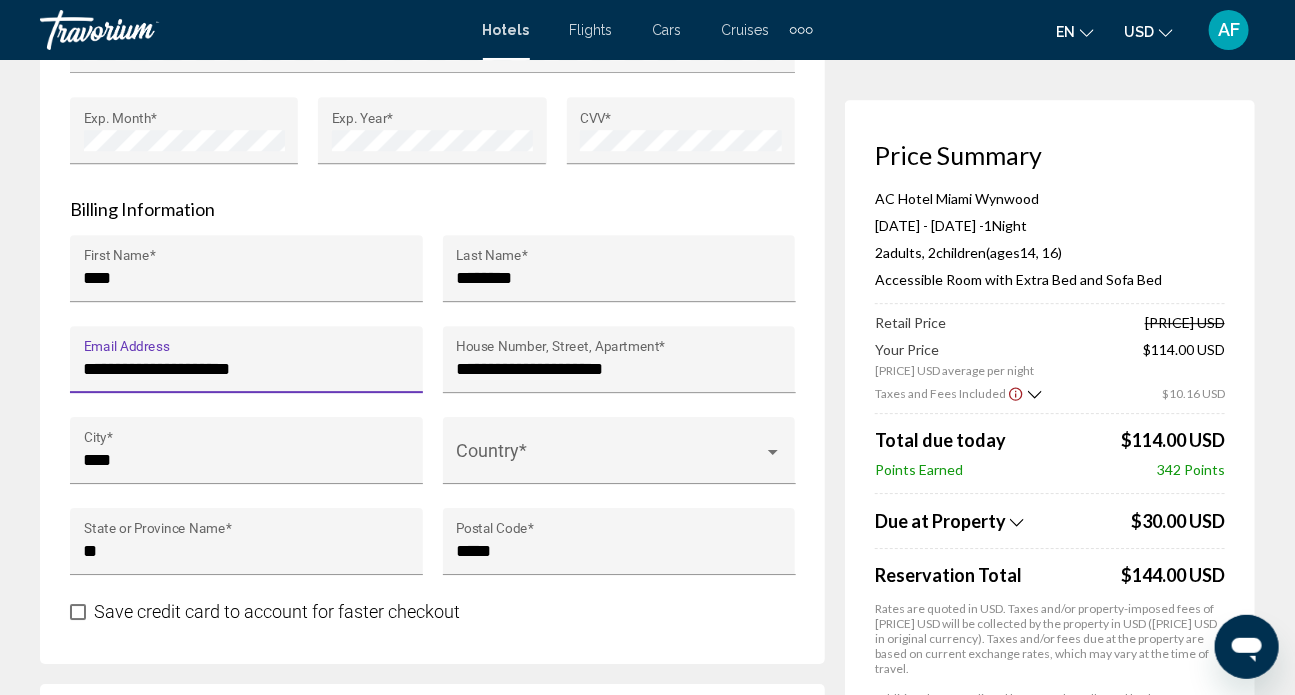 click on "**********" at bounding box center [247, 369] 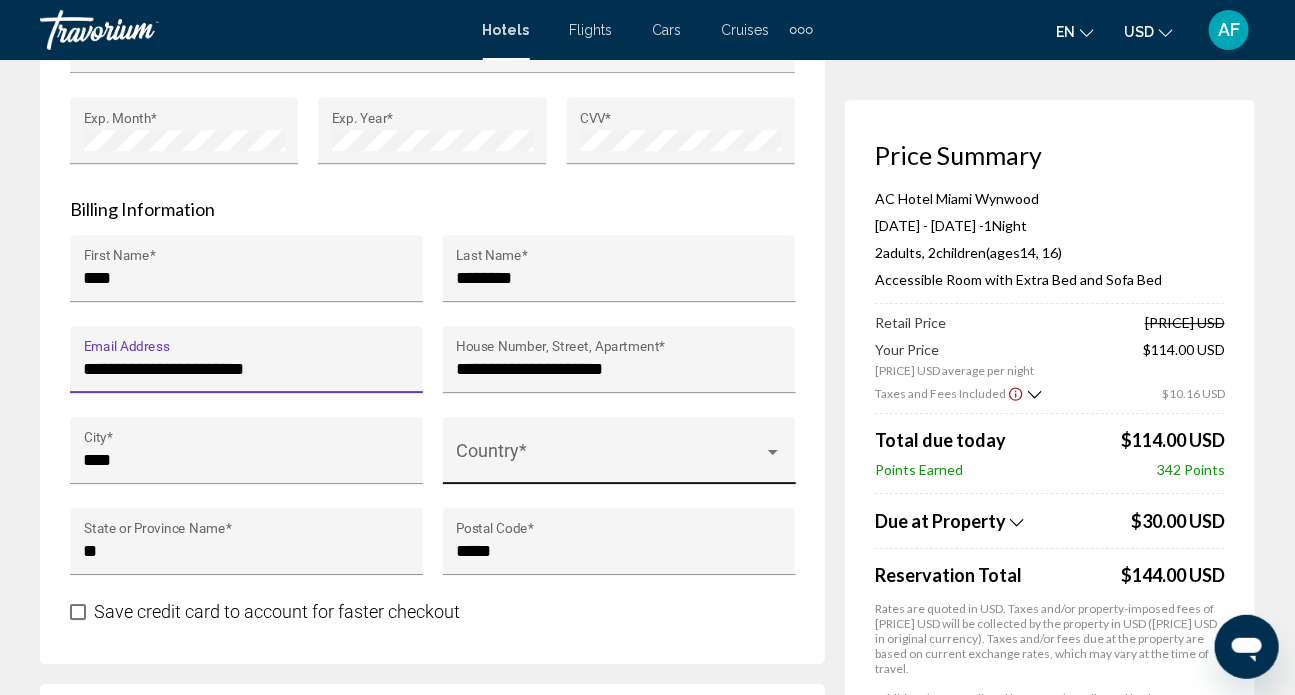 type on "**********" 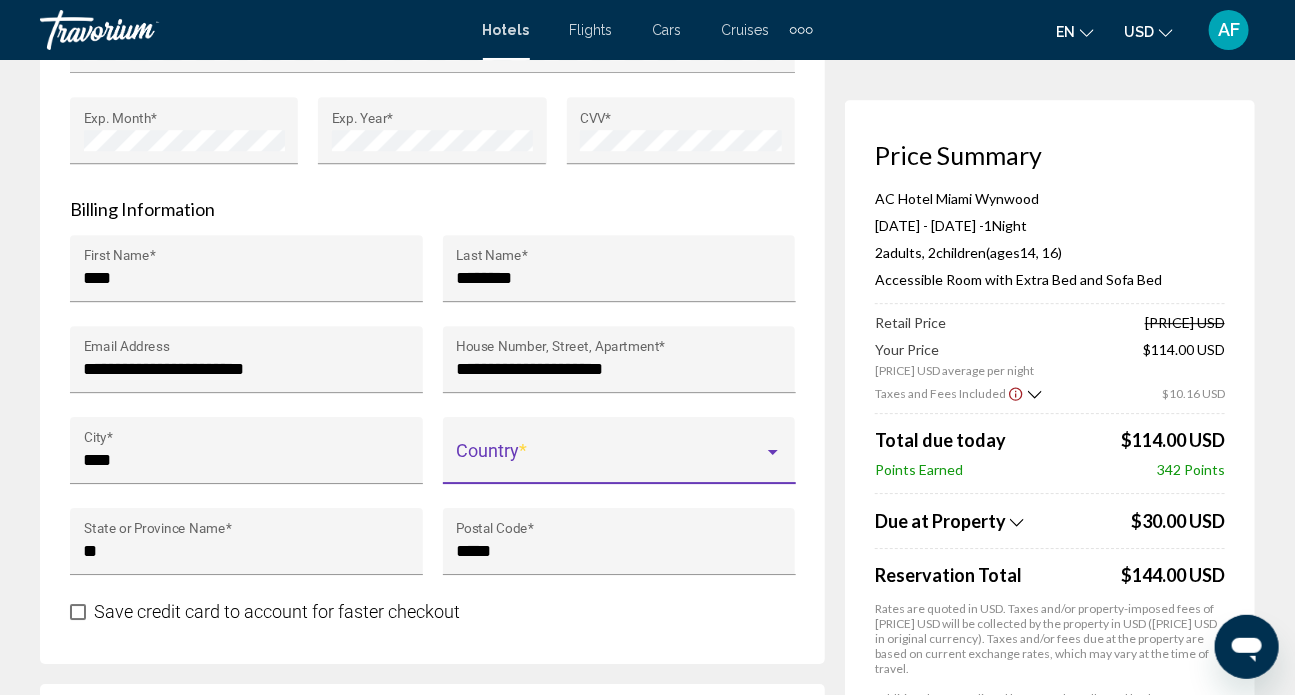 click at bounding box center [773, 452] 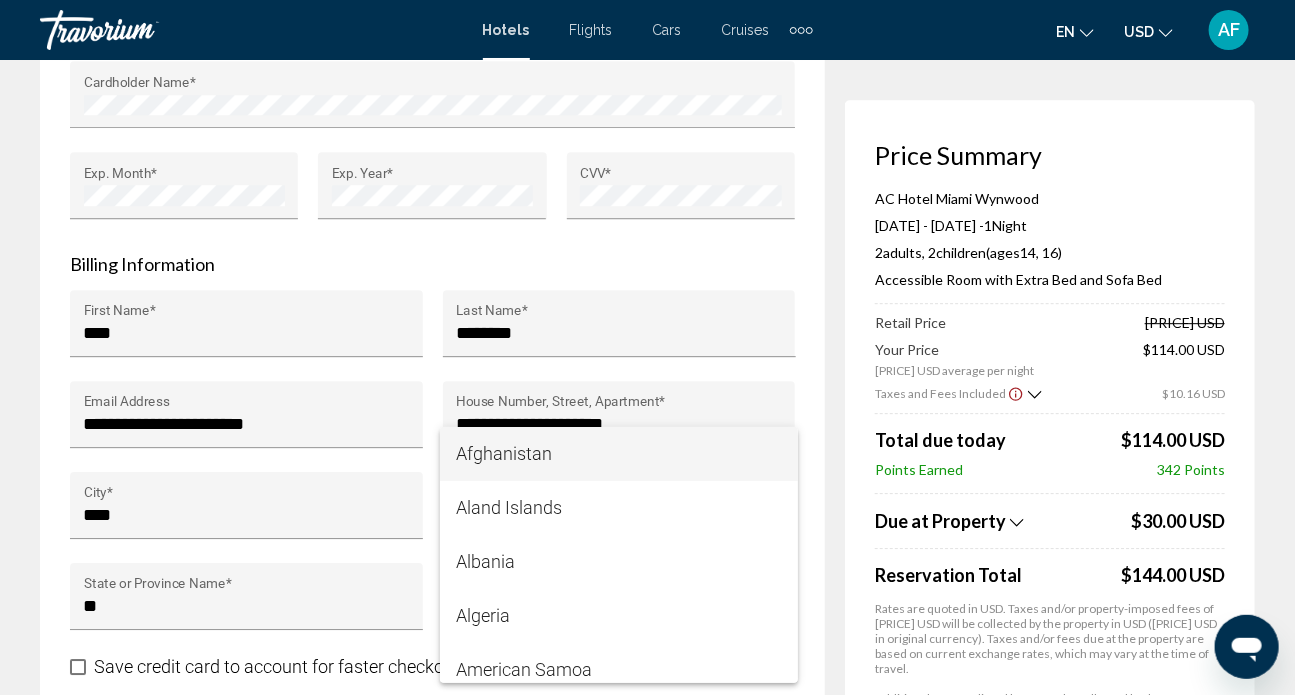 scroll, scrollTop: 2090, scrollLeft: 0, axis: vertical 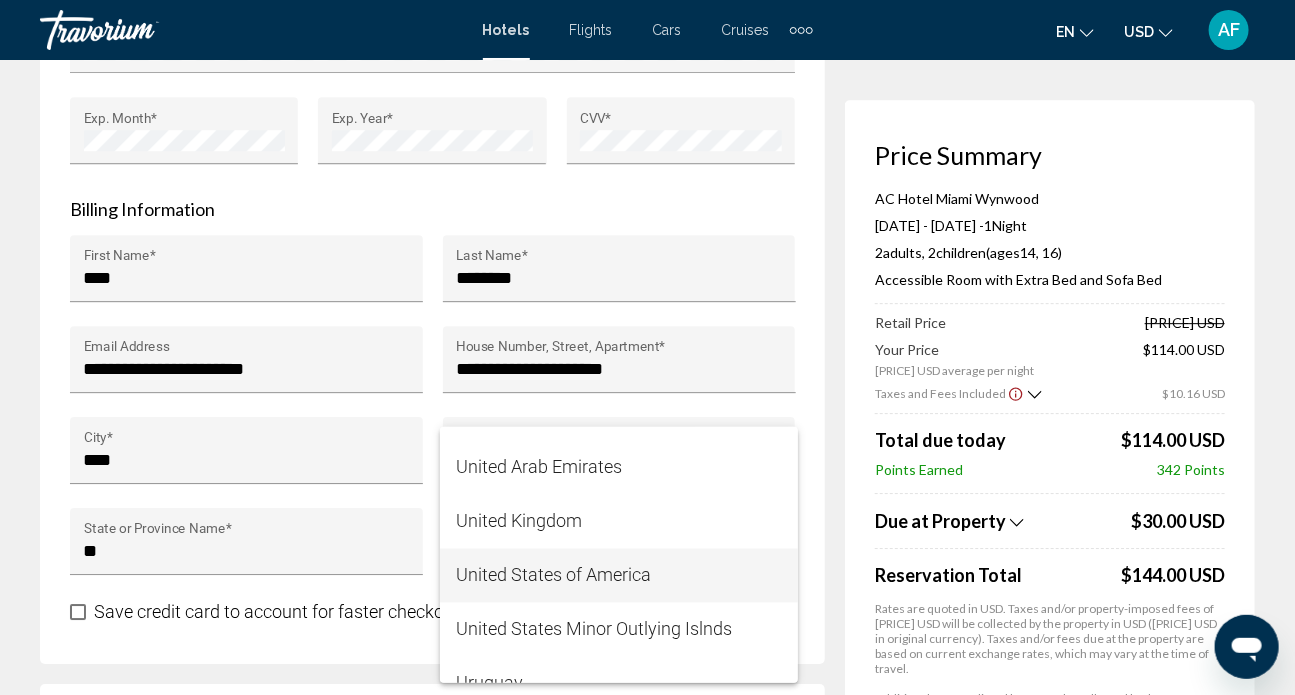 click on "United States of America" at bounding box center (619, 576) 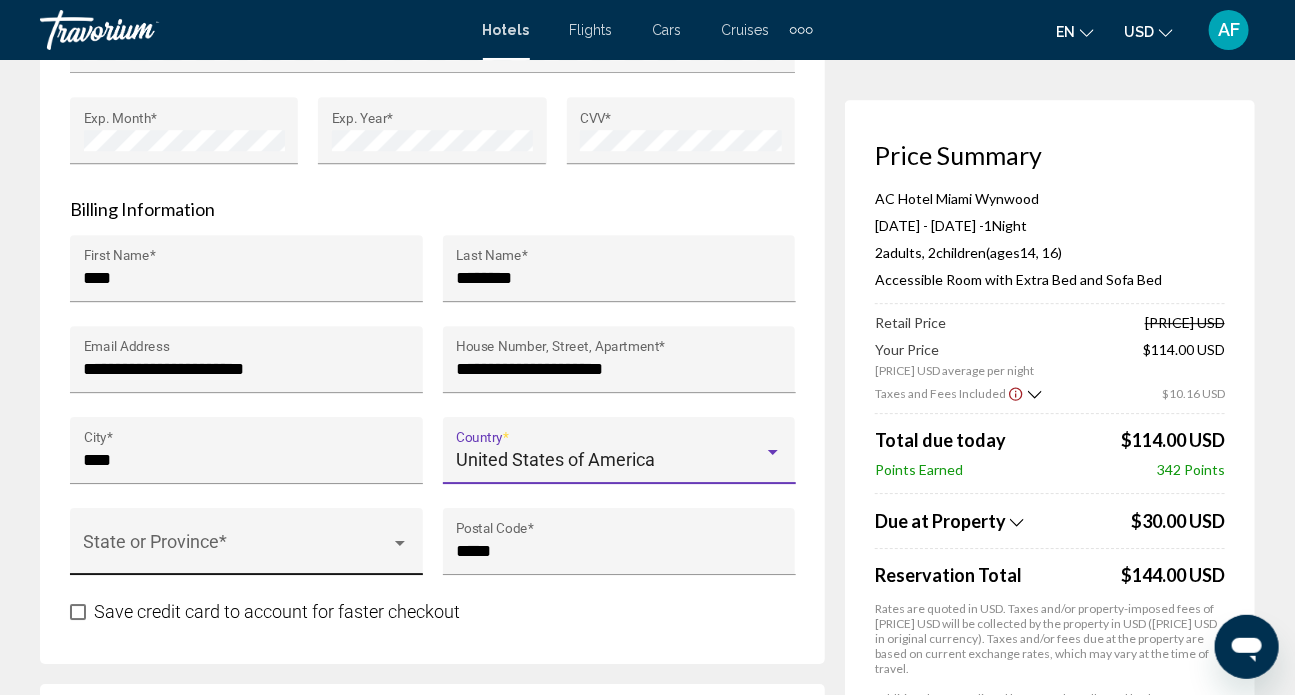 click at bounding box center (400, 543) 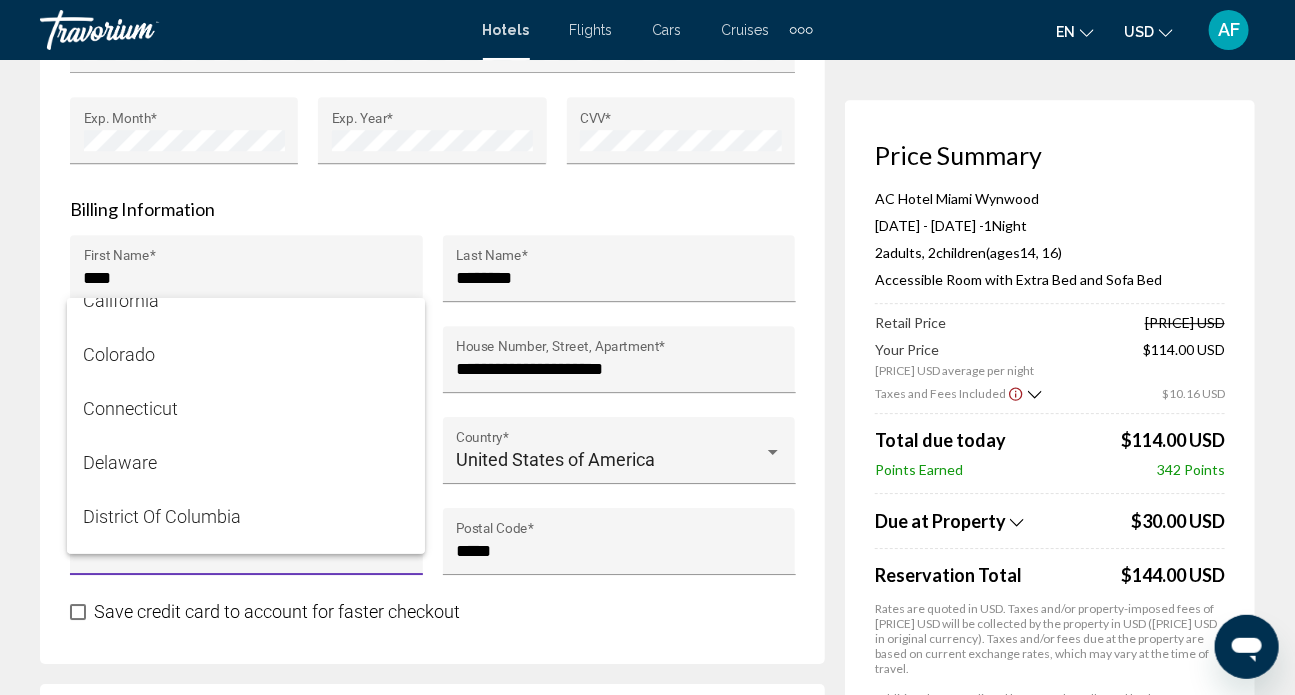 scroll, scrollTop: 454, scrollLeft: 0, axis: vertical 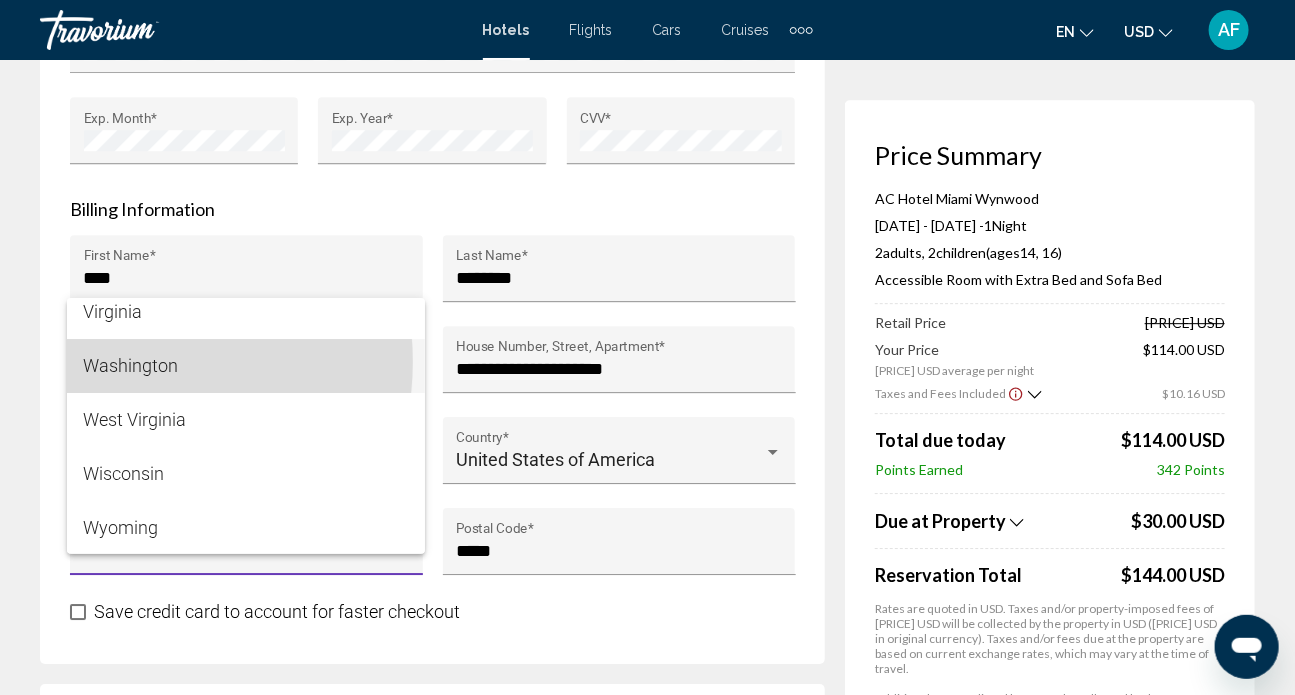 click on "Washington" at bounding box center [246, 366] 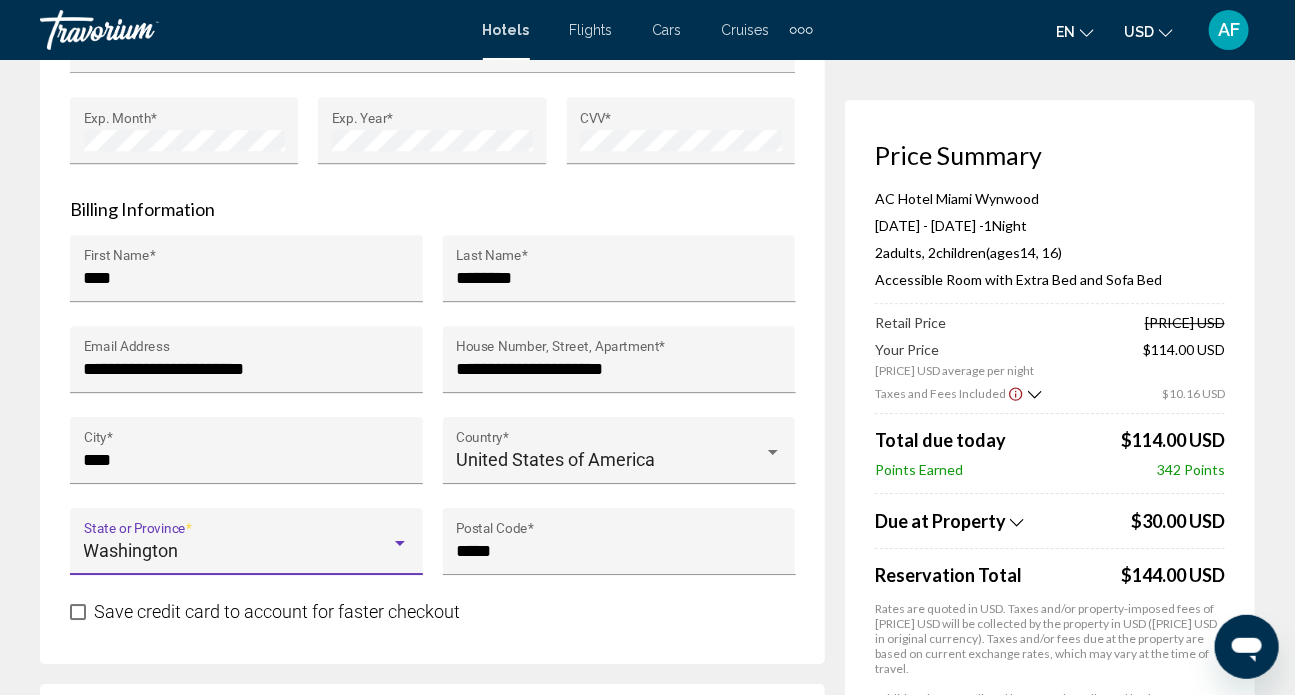 click at bounding box center (78, 612) 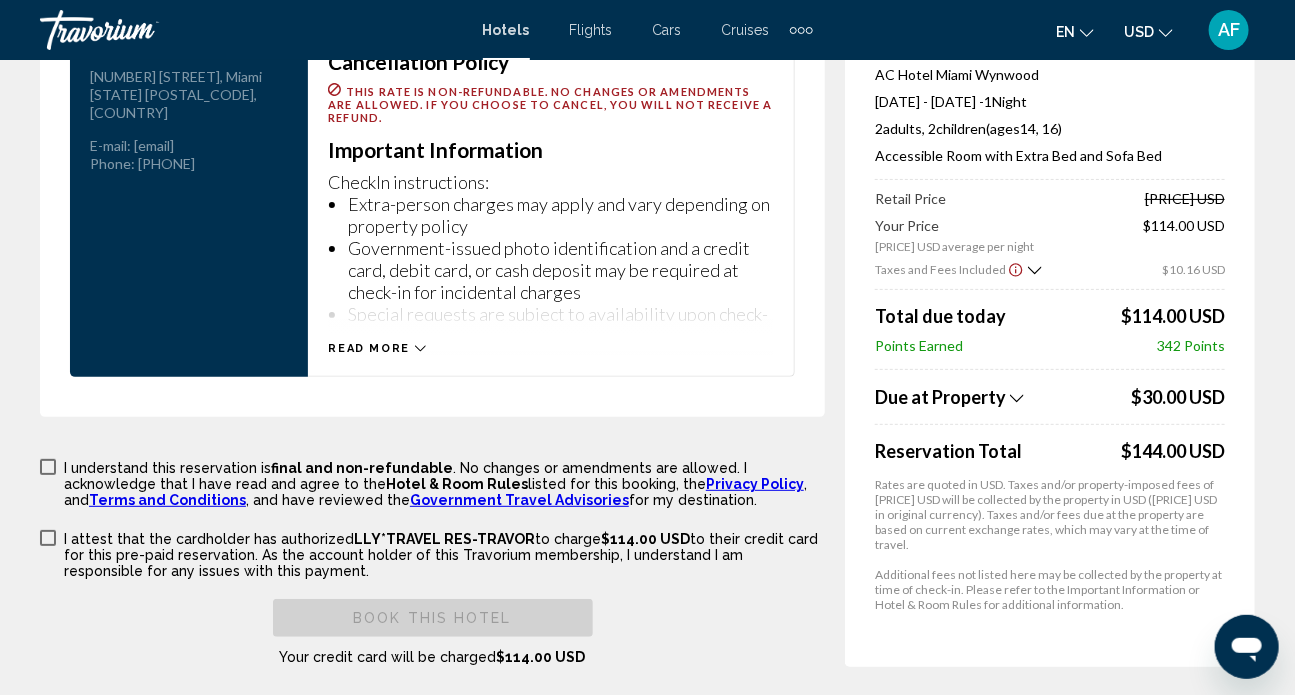 scroll, scrollTop: 3000, scrollLeft: 0, axis: vertical 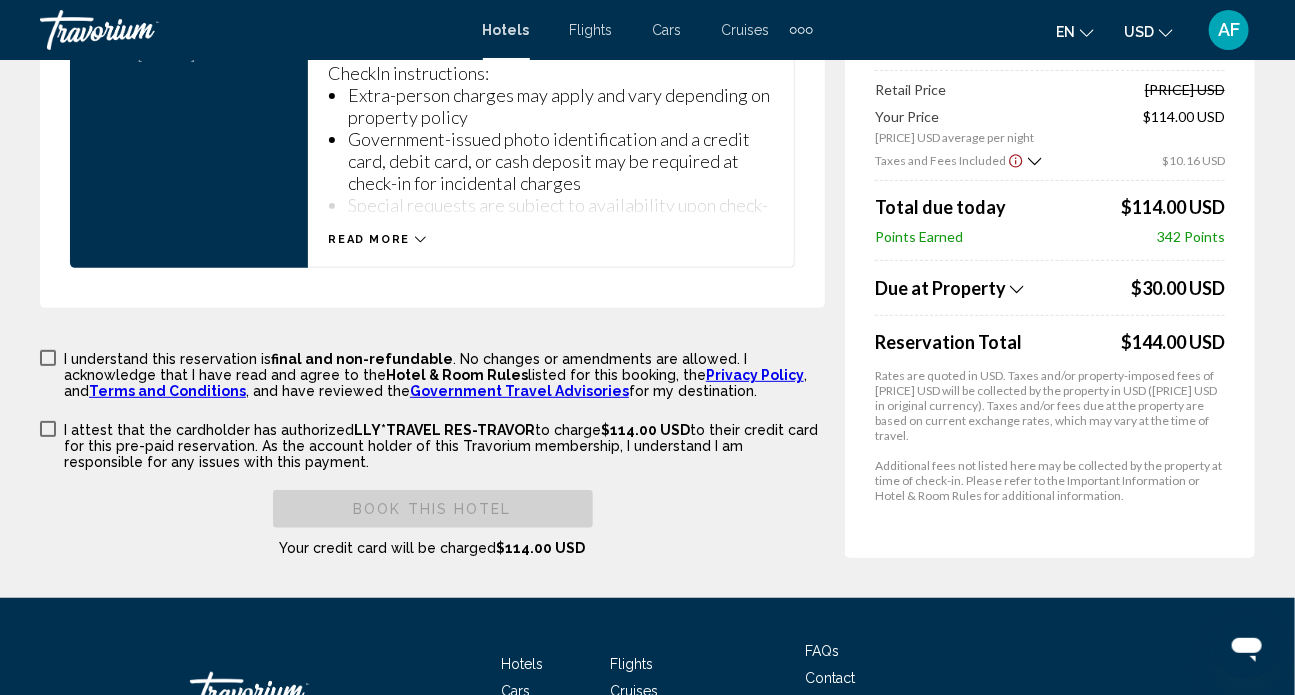 click at bounding box center (48, 358) 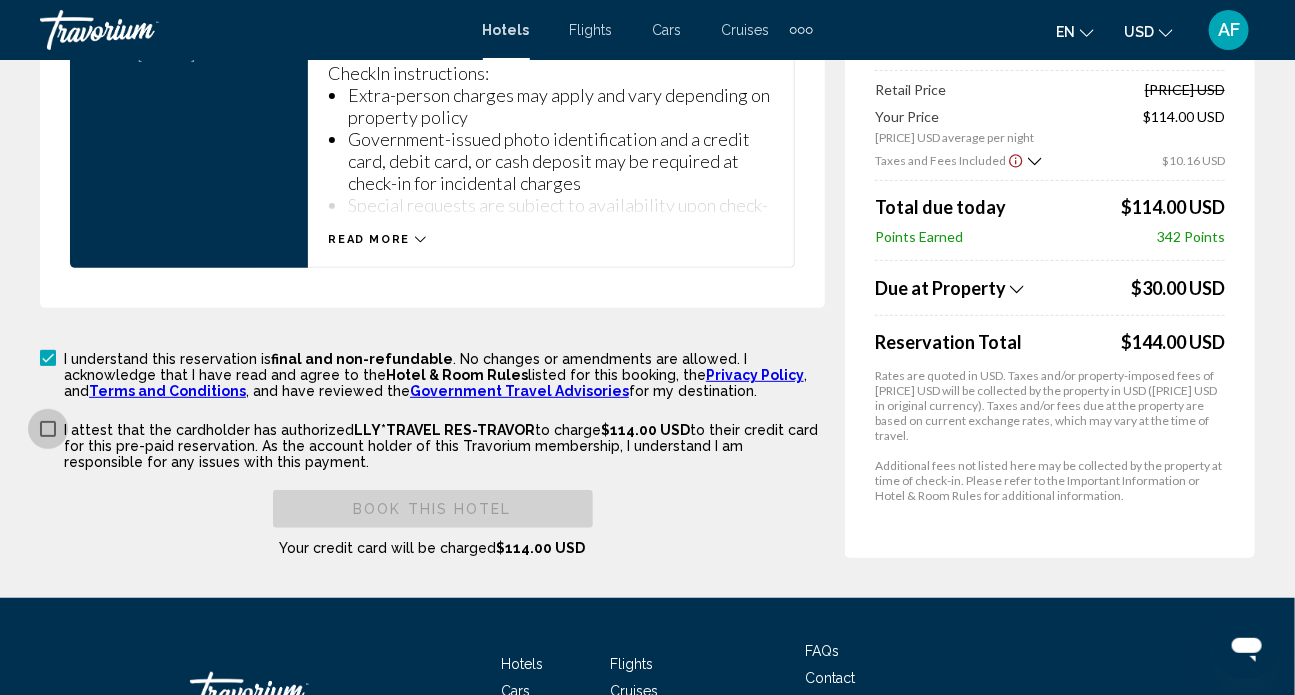 click at bounding box center (48, 429) 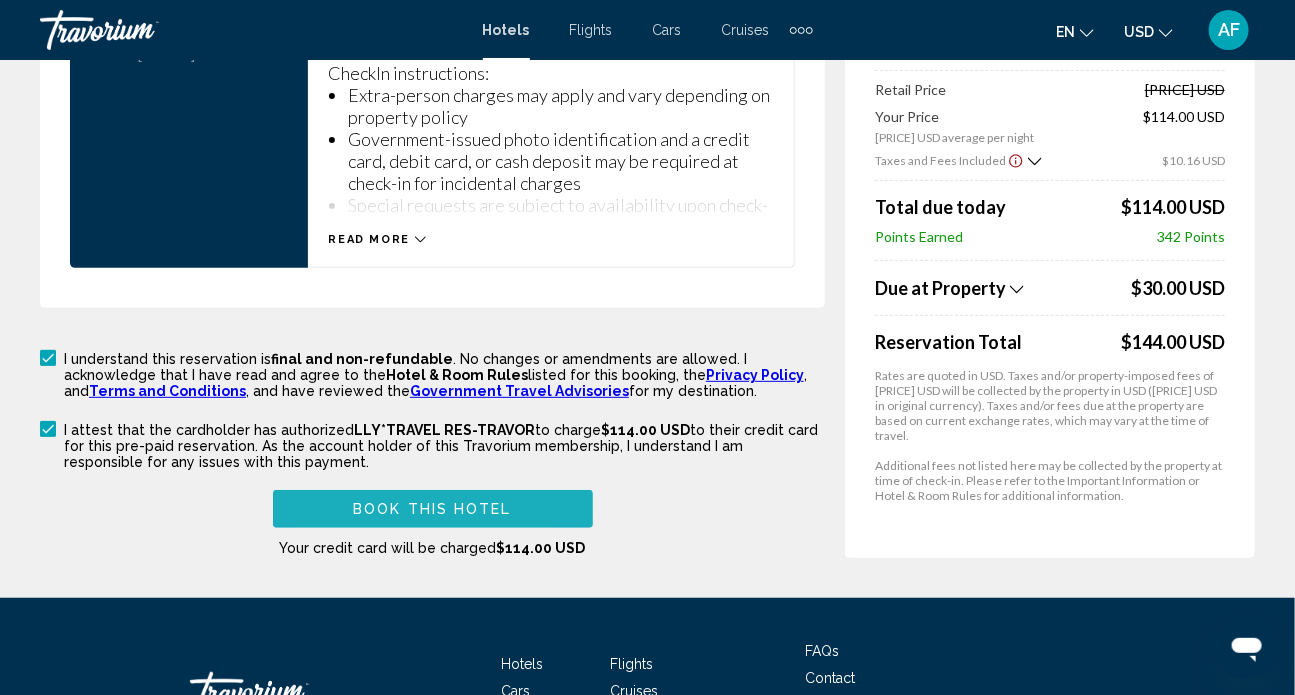 click on "Book this hotel" at bounding box center (433, 508) 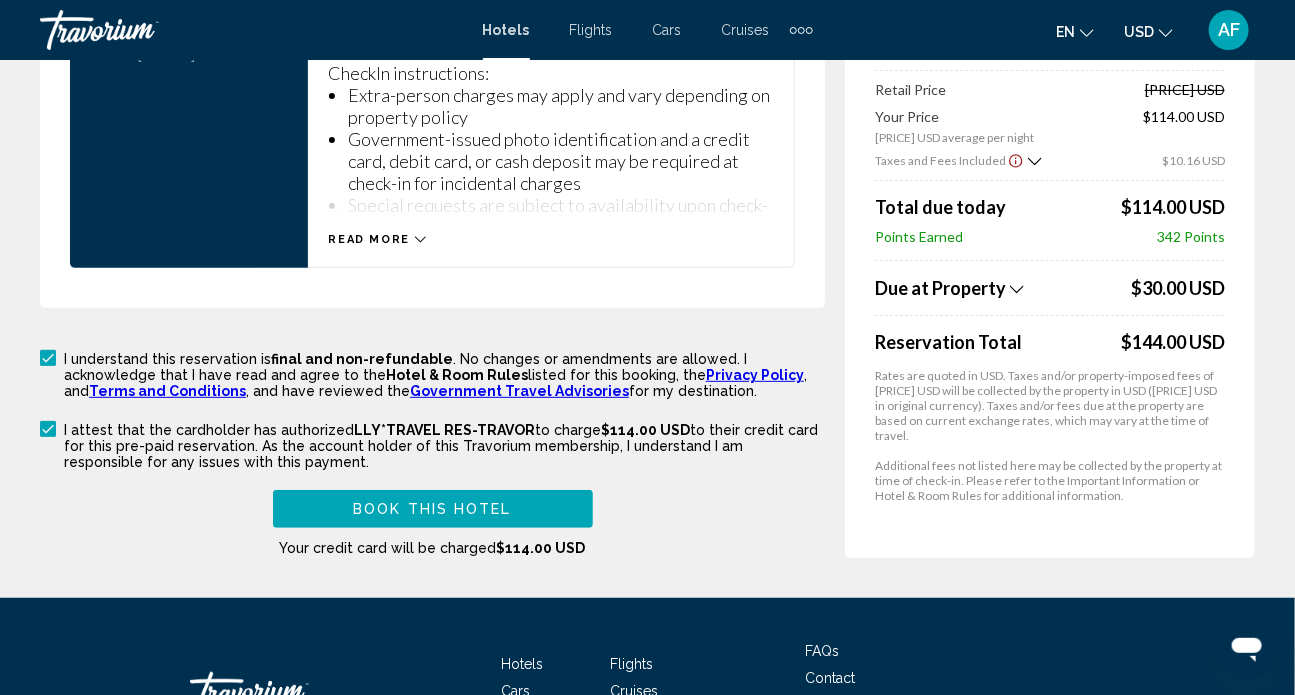 scroll, scrollTop: 627, scrollLeft: 0, axis: vertical 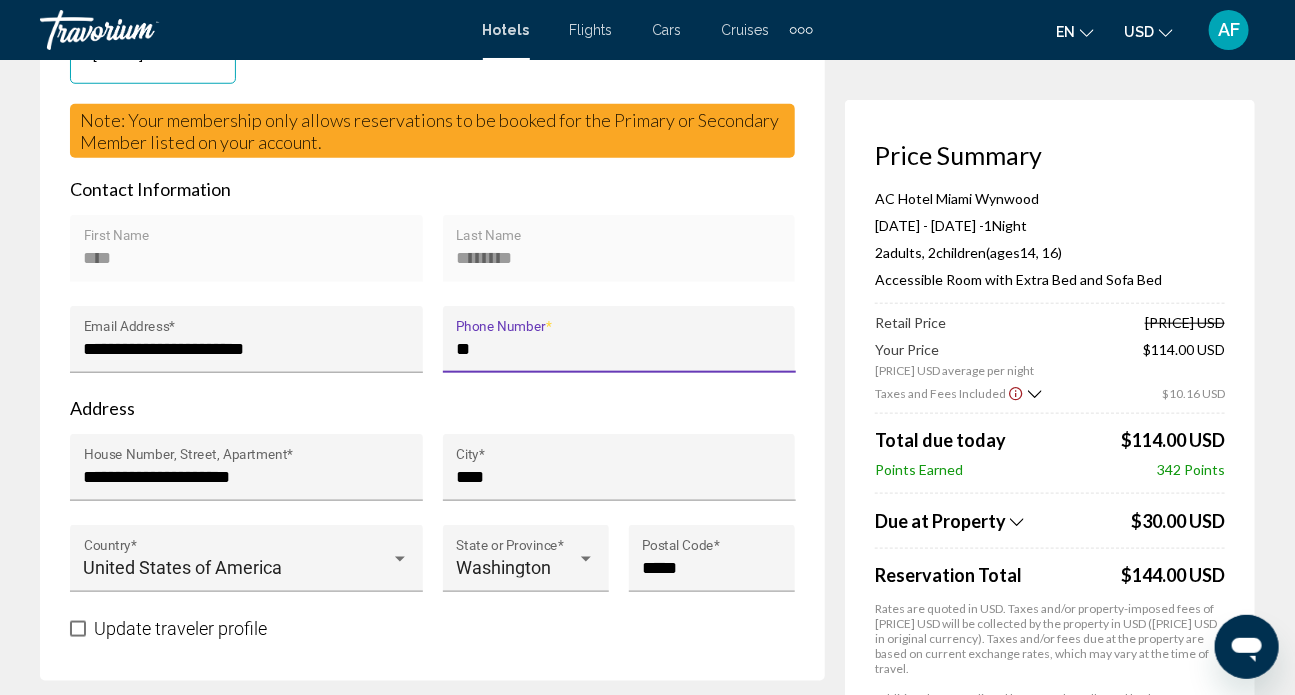 type on "**********" 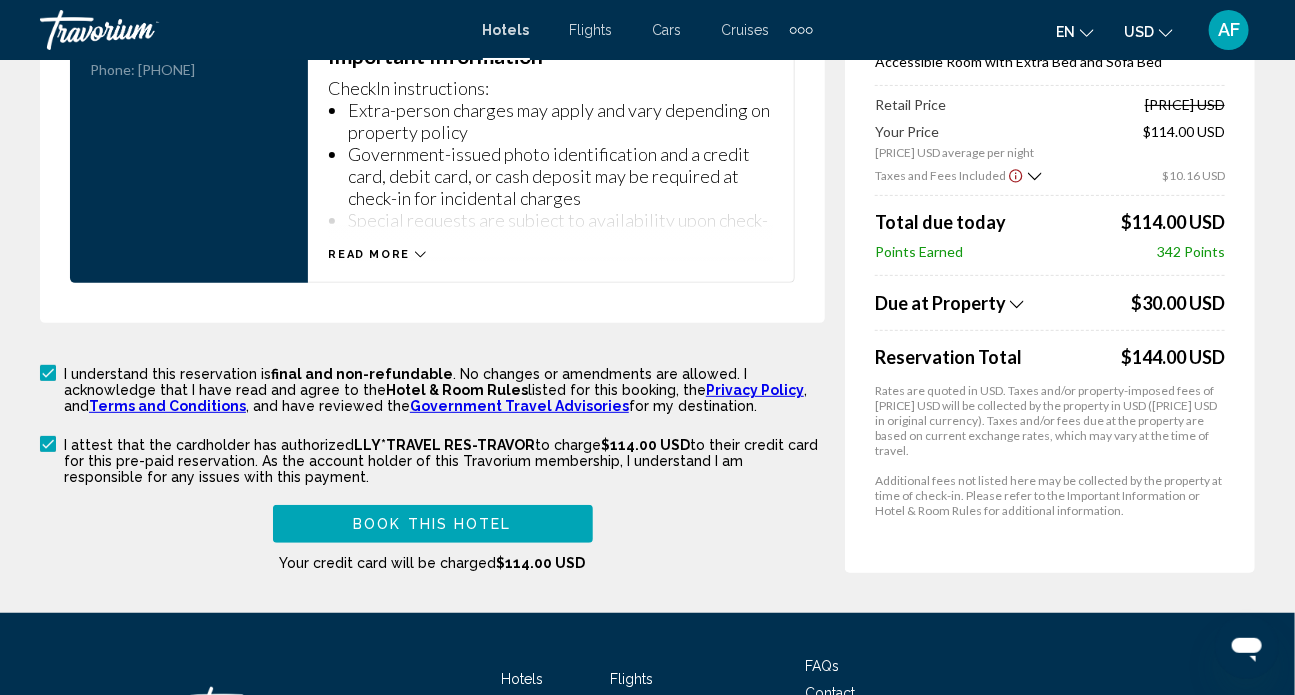 scroll, scrollTop: 2990, scrollLeft: 0, axis: vertical 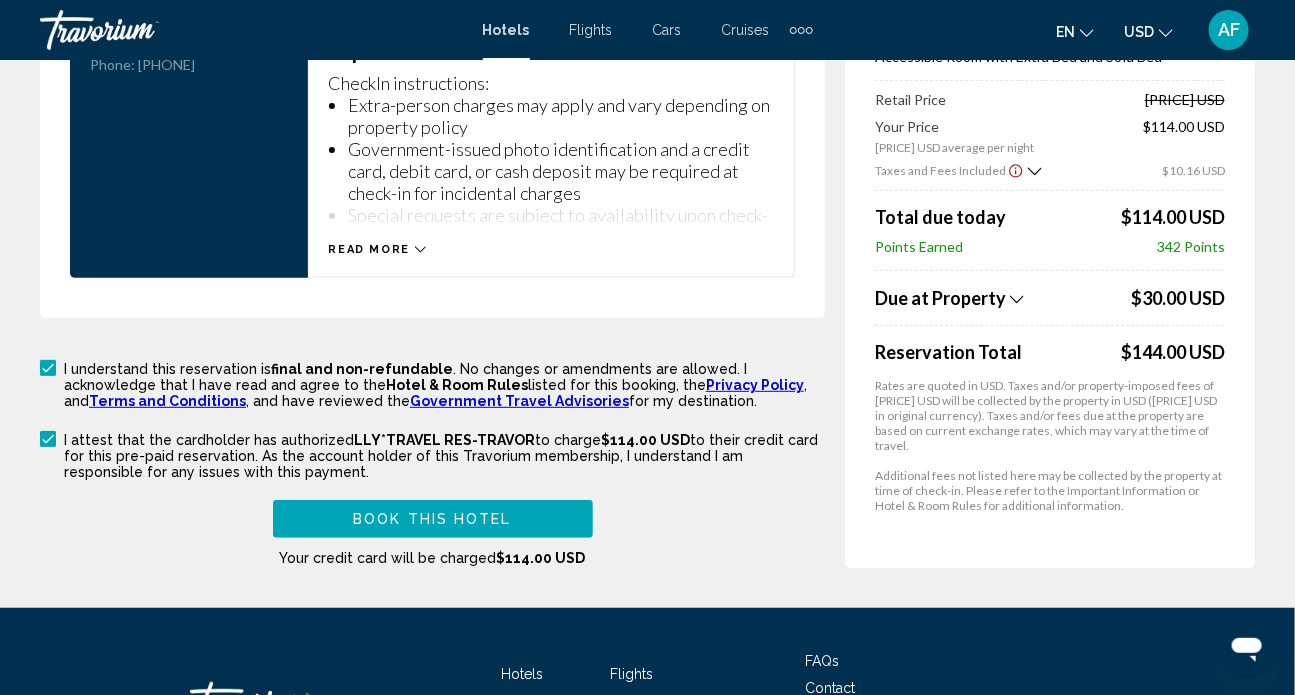 click on "Book this hotel" at bounding box center (432, 520) 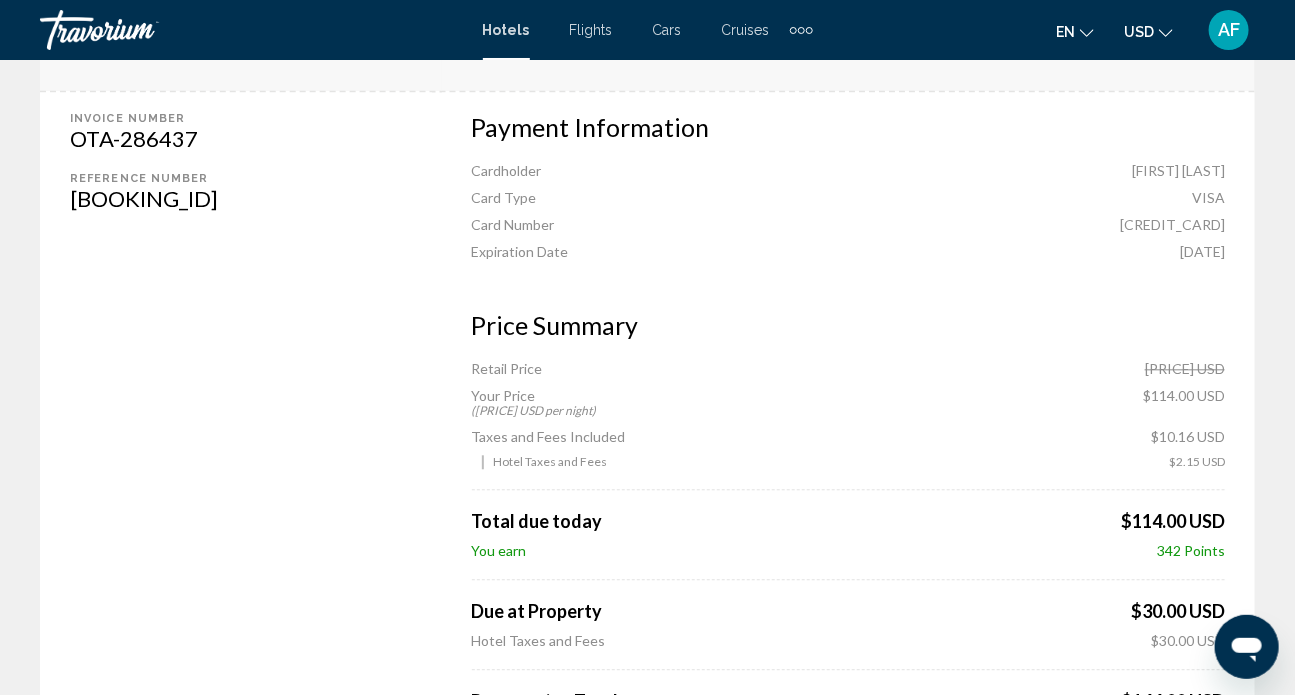 scroll, scrollTop: 1636, scrollLeft: 0, axis: vertical 